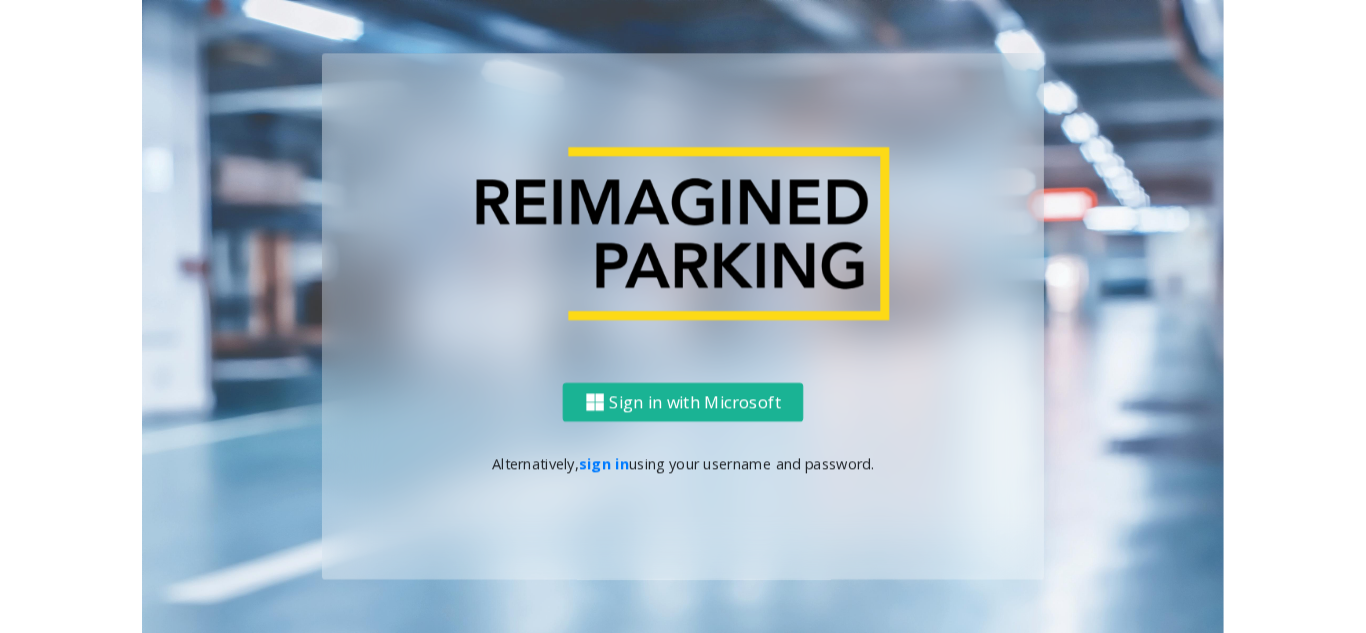 scroll, scrollTop: 0, scrollLeft: 0, axis: both 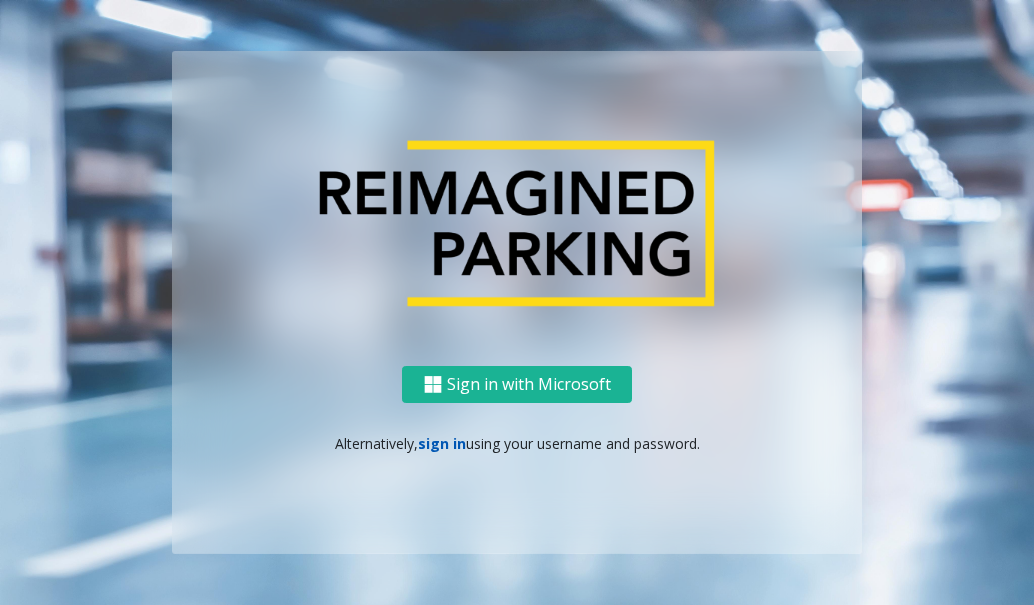 click on "sign in" 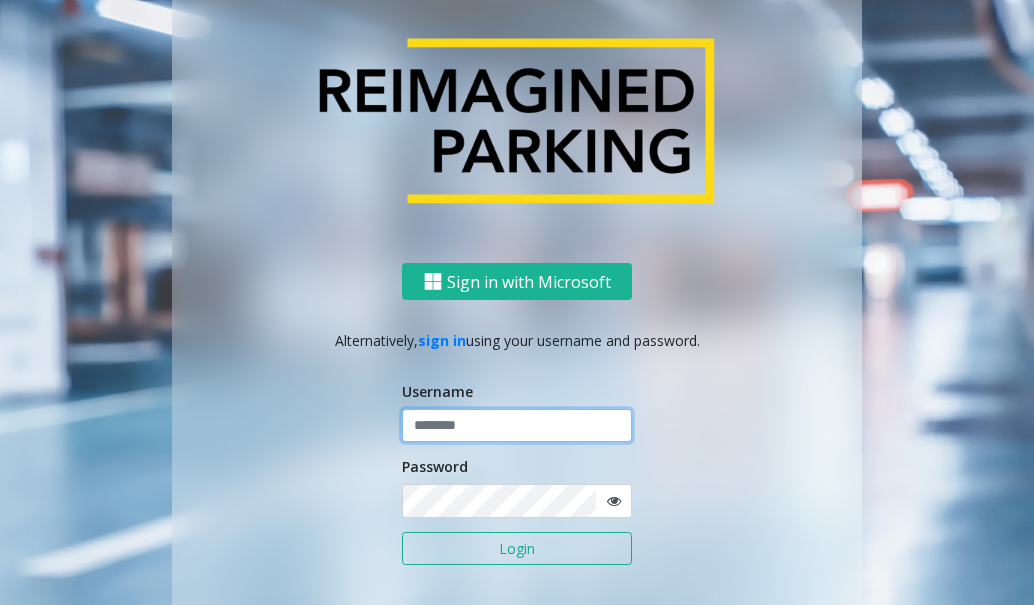 click 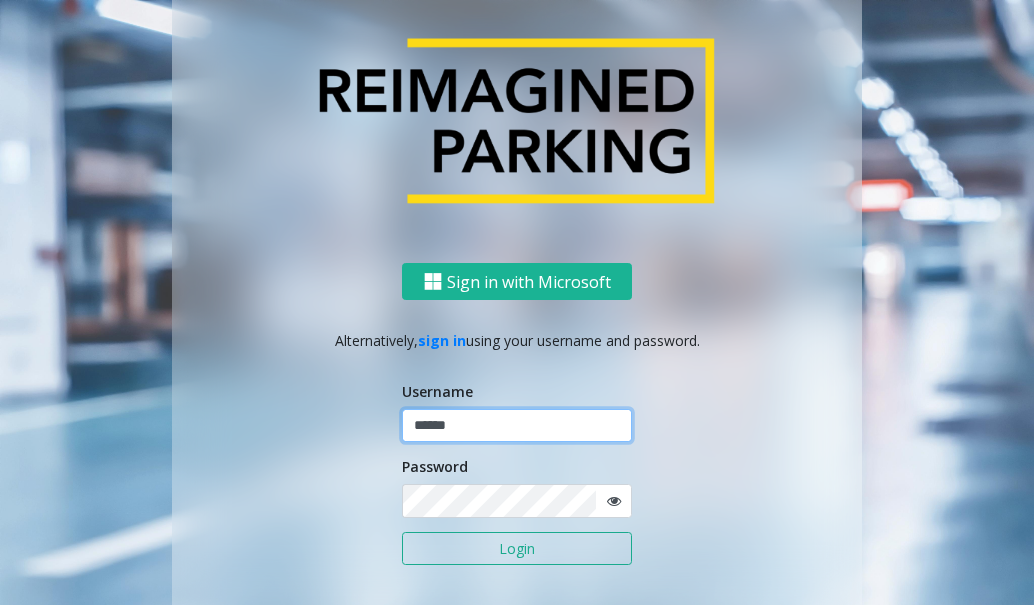 type on "******" 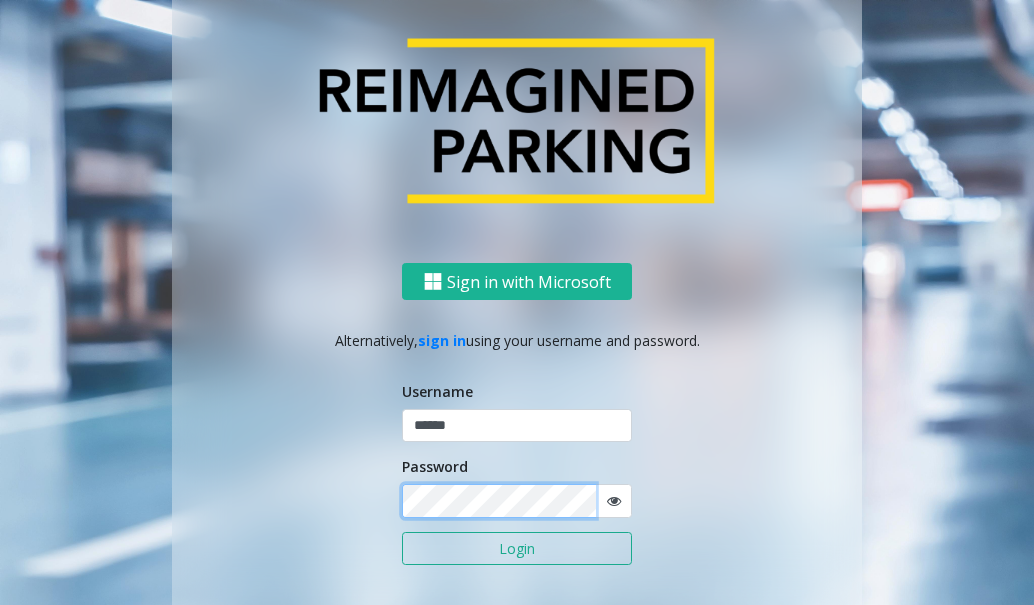 click on "Login" 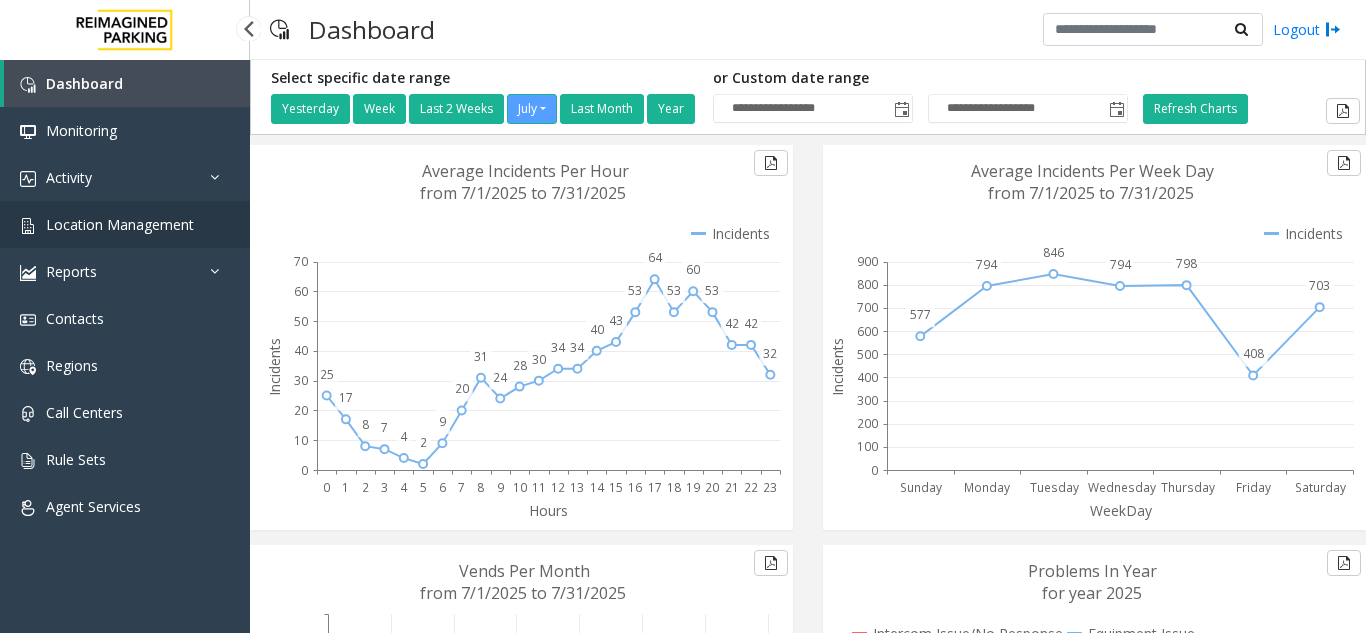click on "Location Management" at bounding box center (120, 224) 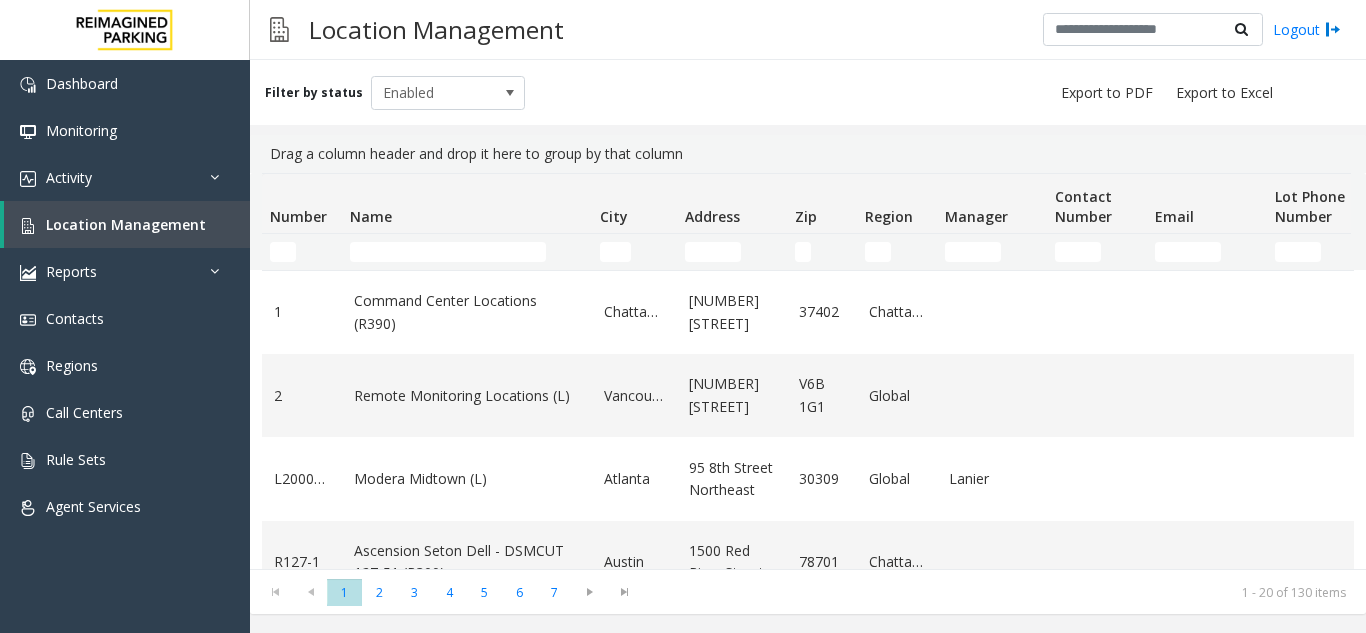click on "Name" 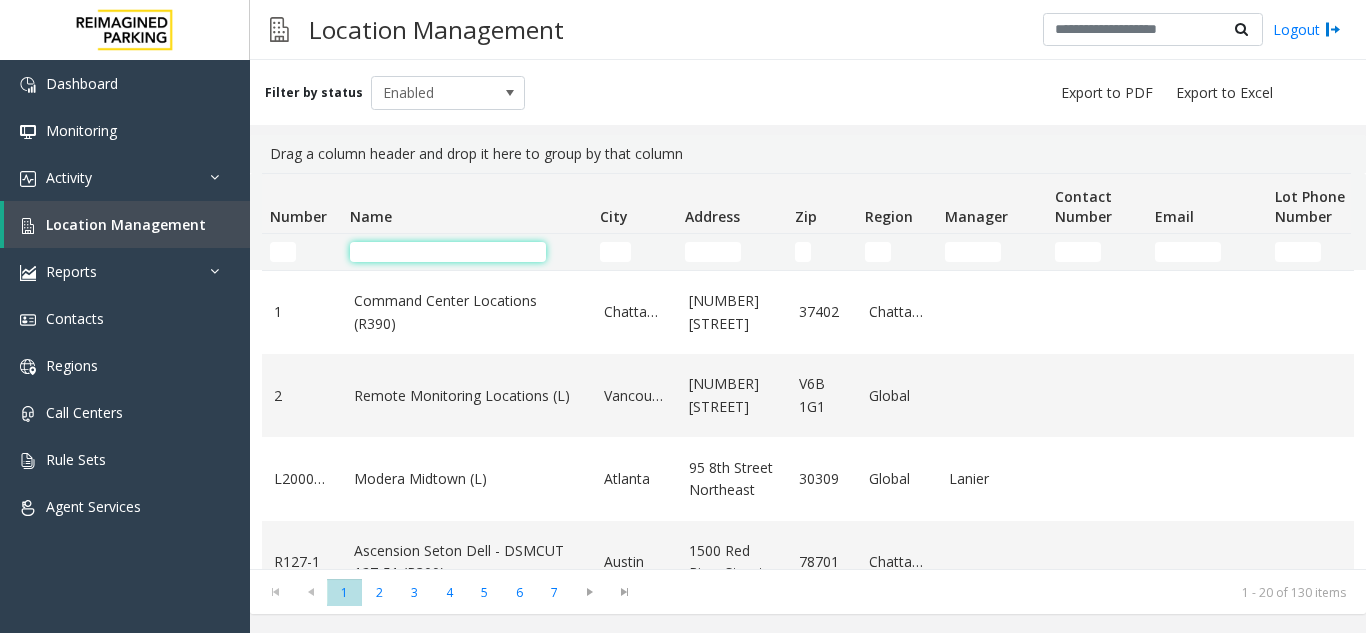 click 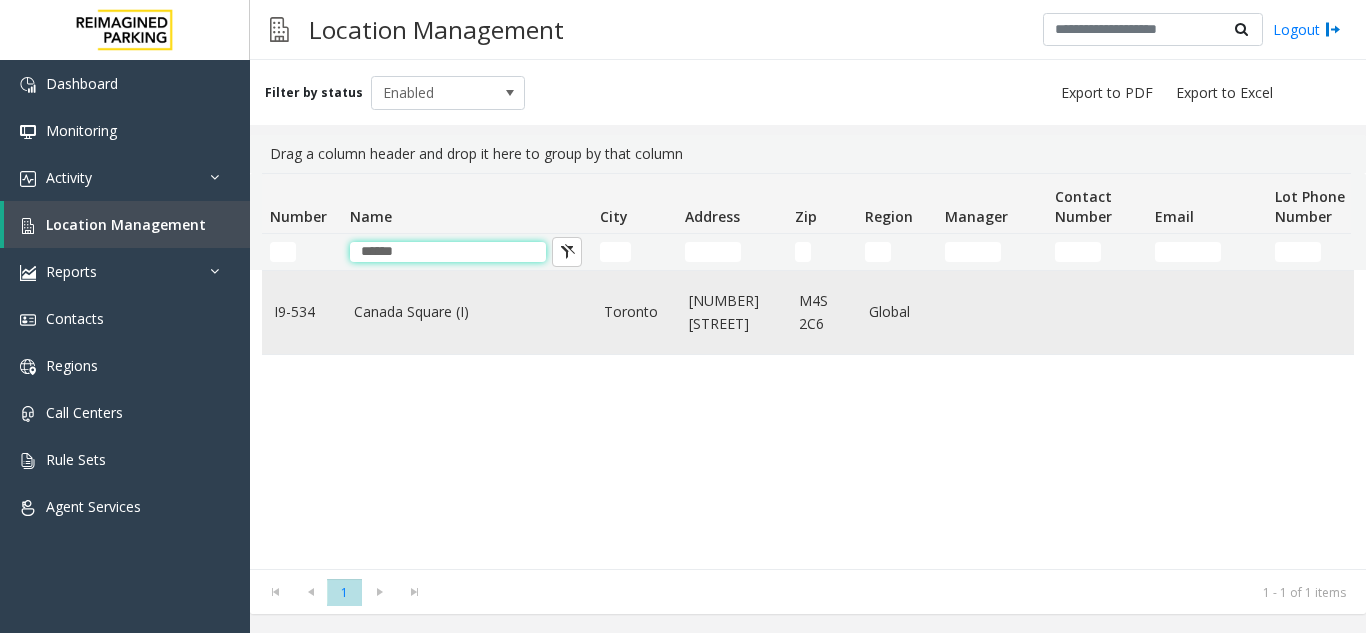 type on "******" 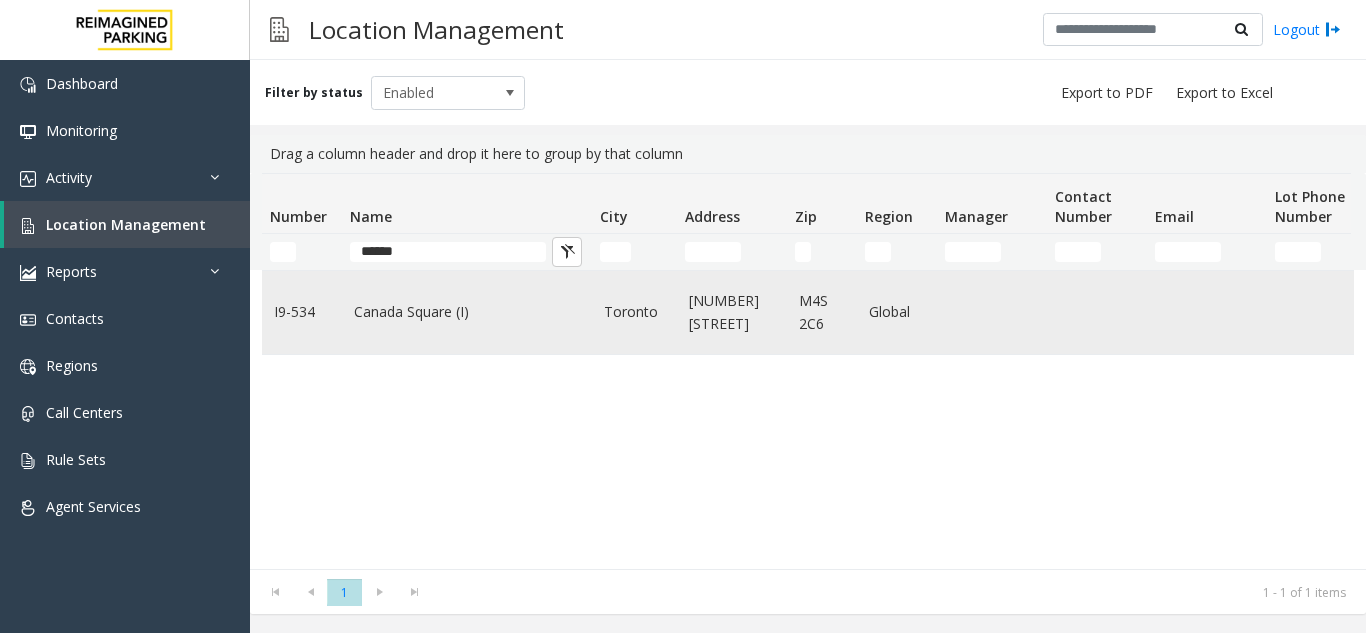 click on "Canada Square (I)" 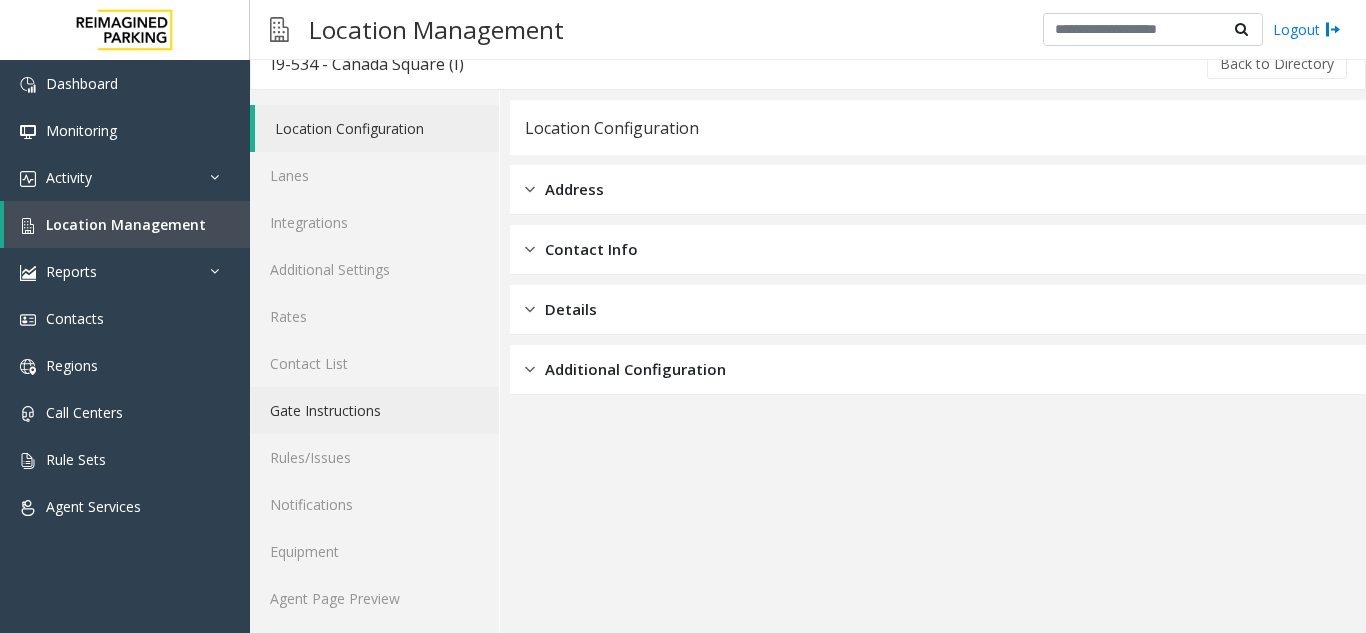 scroll, scrollTop: 26, scrollLeft: 0, axis: vertical 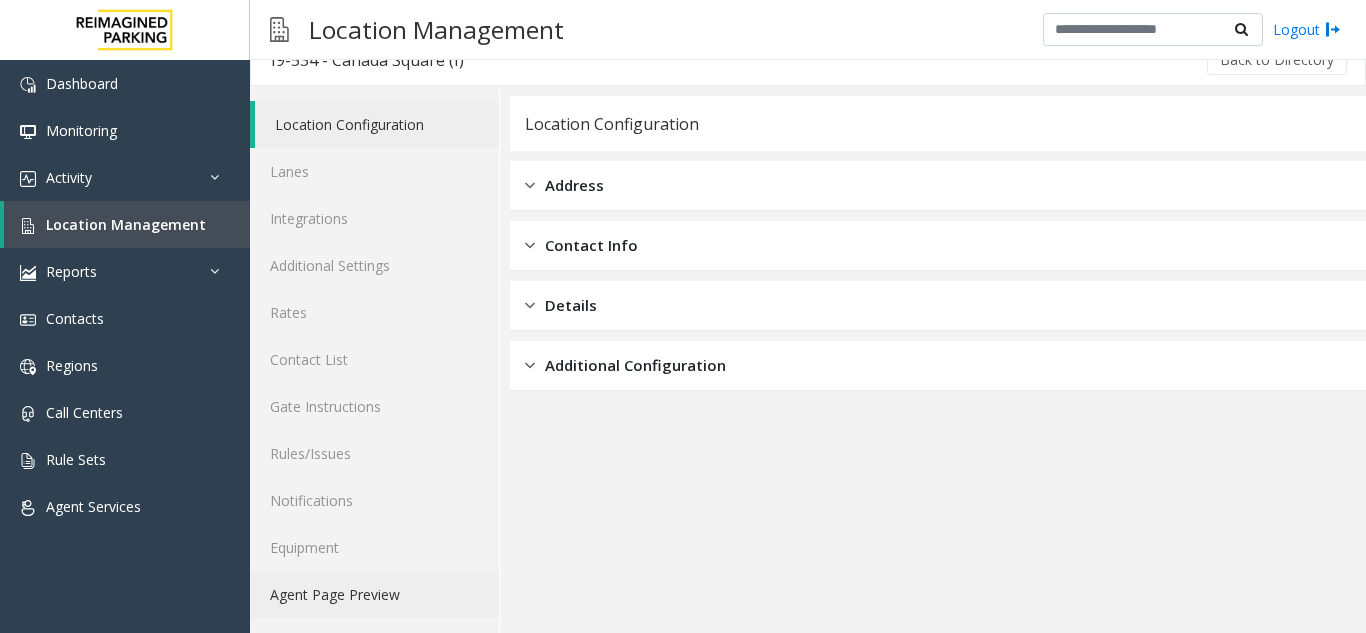 click on "Agent Page Preview" 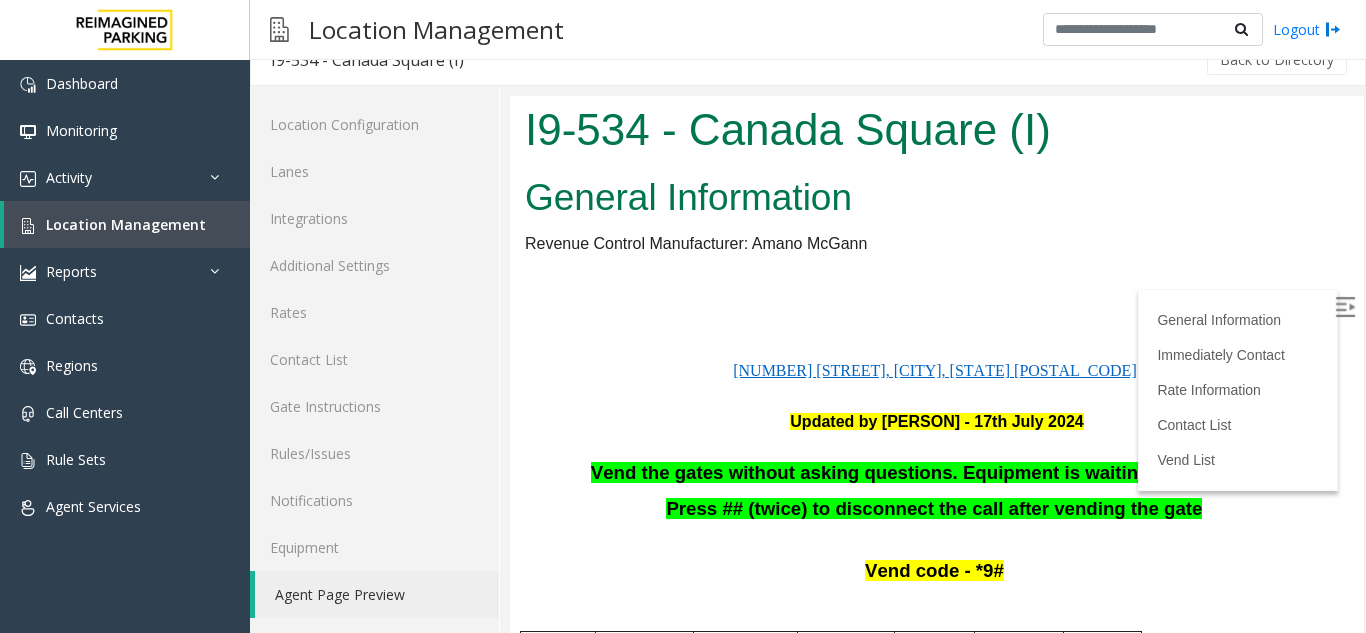 scroll, scrollTop: 0, scrollLeft: 0, axis: both 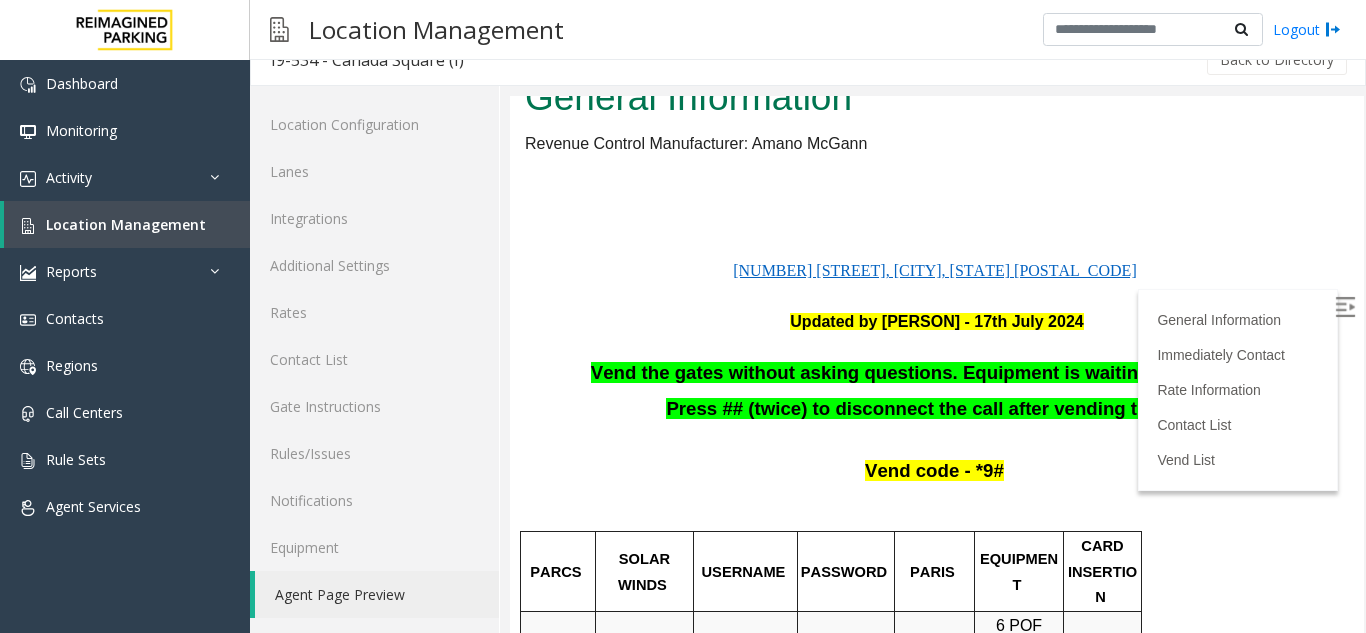 click on "CARD INSERTION" at bounding box center (1102, 571) 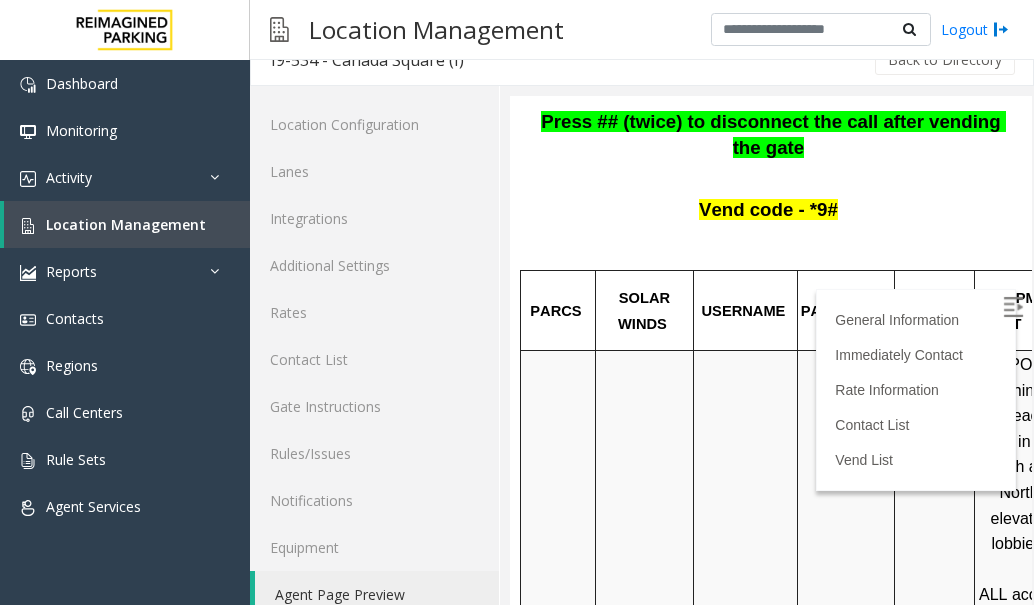 scroll, scrollTop: 284, scrollLeft: 0, axis: vertical 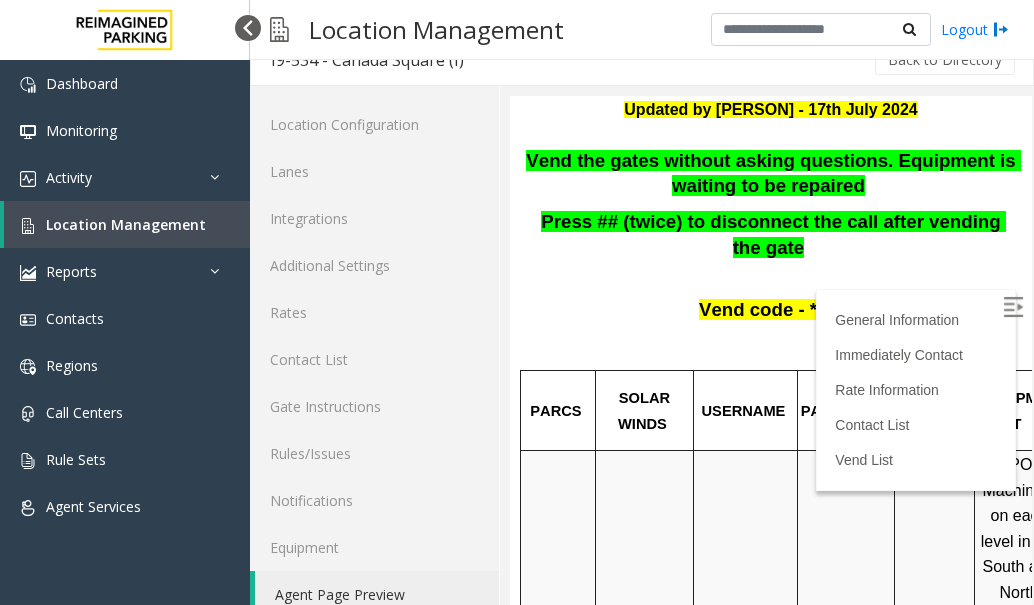 click at bounding box center (248, 28) 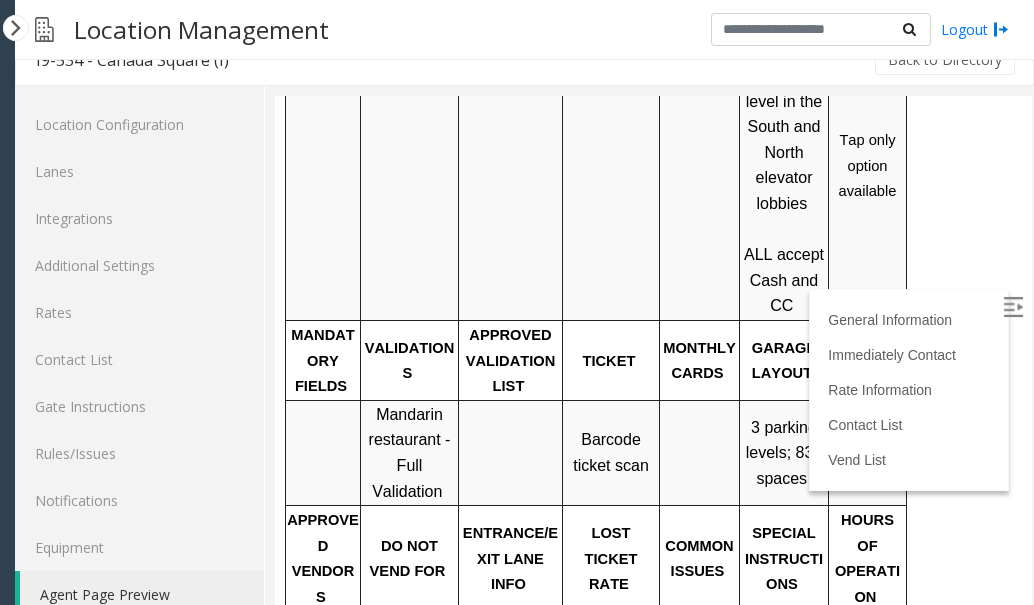 scroll, scrollTop: 712, scrollLeft: 0, axis: vertical 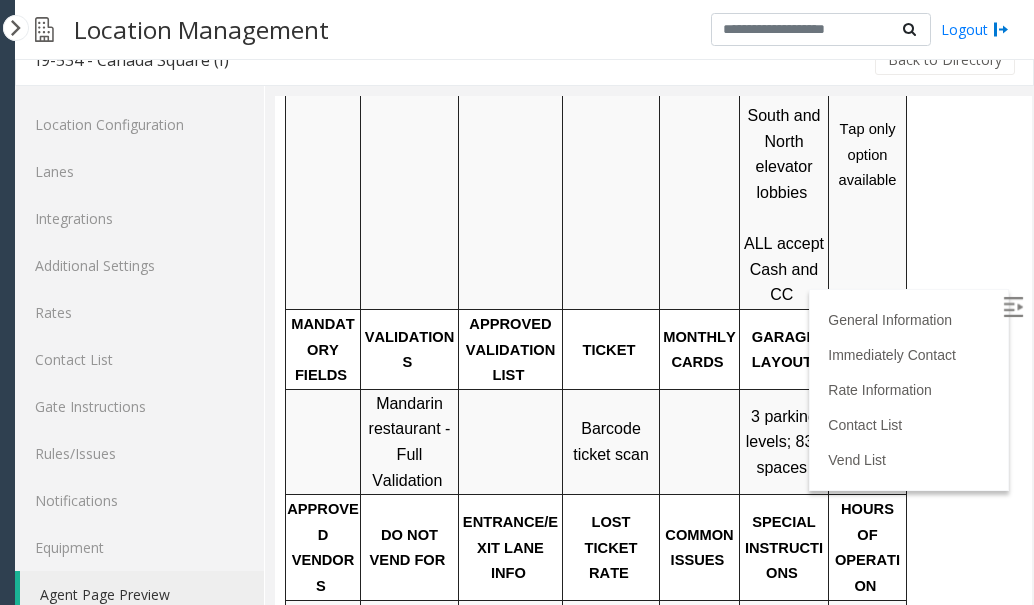 click on "Local Time Zone" at bounding box center [869, 442] 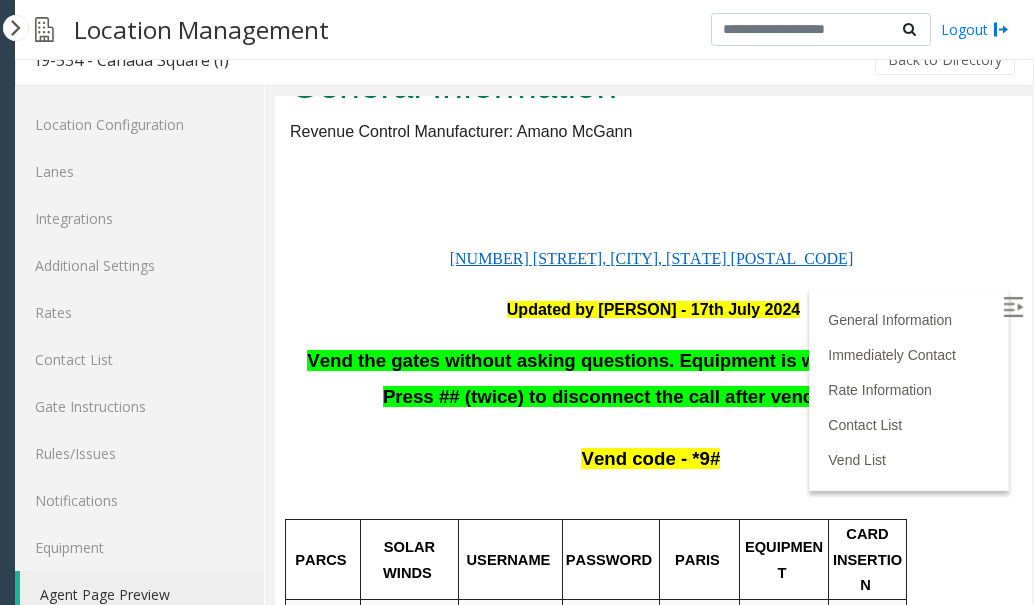 scroll, scrollTop: 0, scrollLeft: 0, axis: both 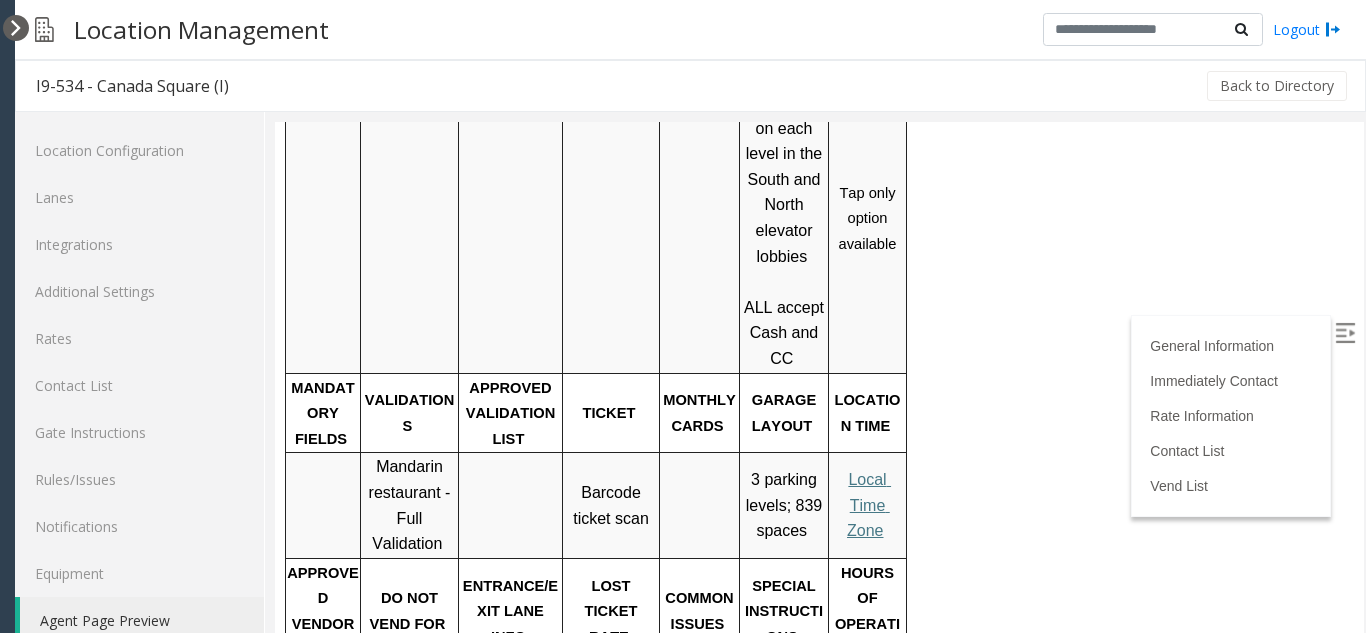 click at bounding box center (16, 28) 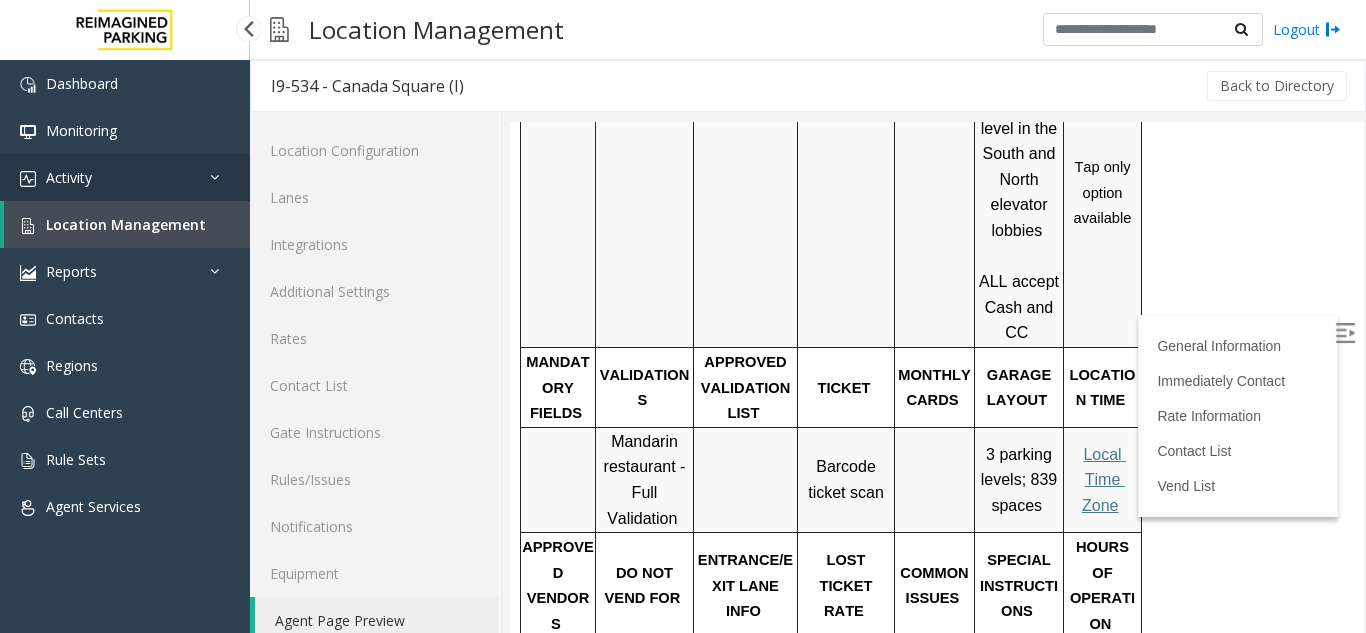click on "Activity" at bounding box center (125, 177) 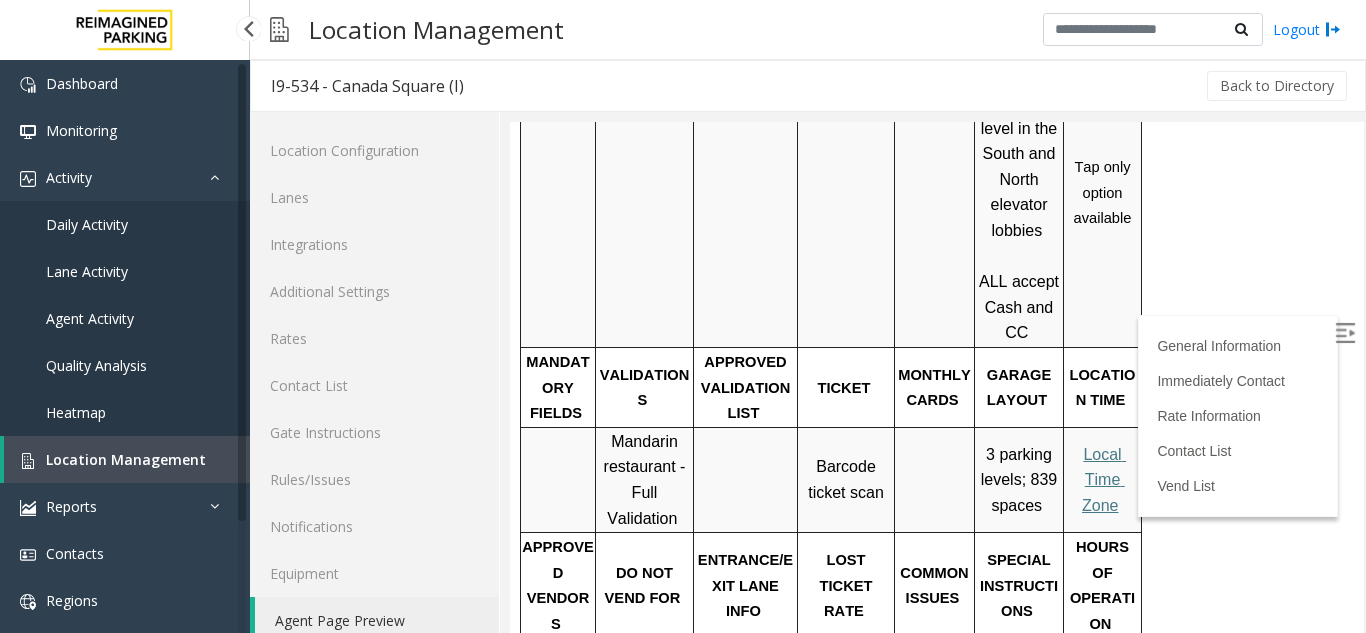 click on "Location Management" at bounding box center (126, 459) 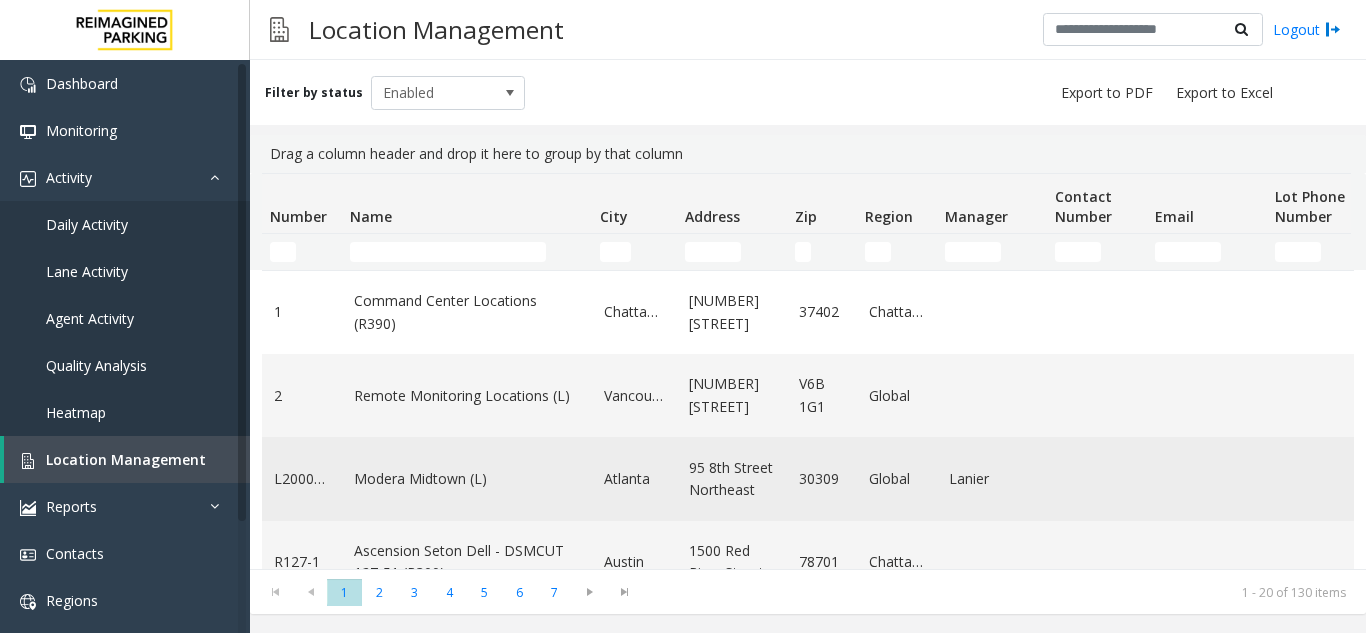 click on "Modera Midtown	(L)" 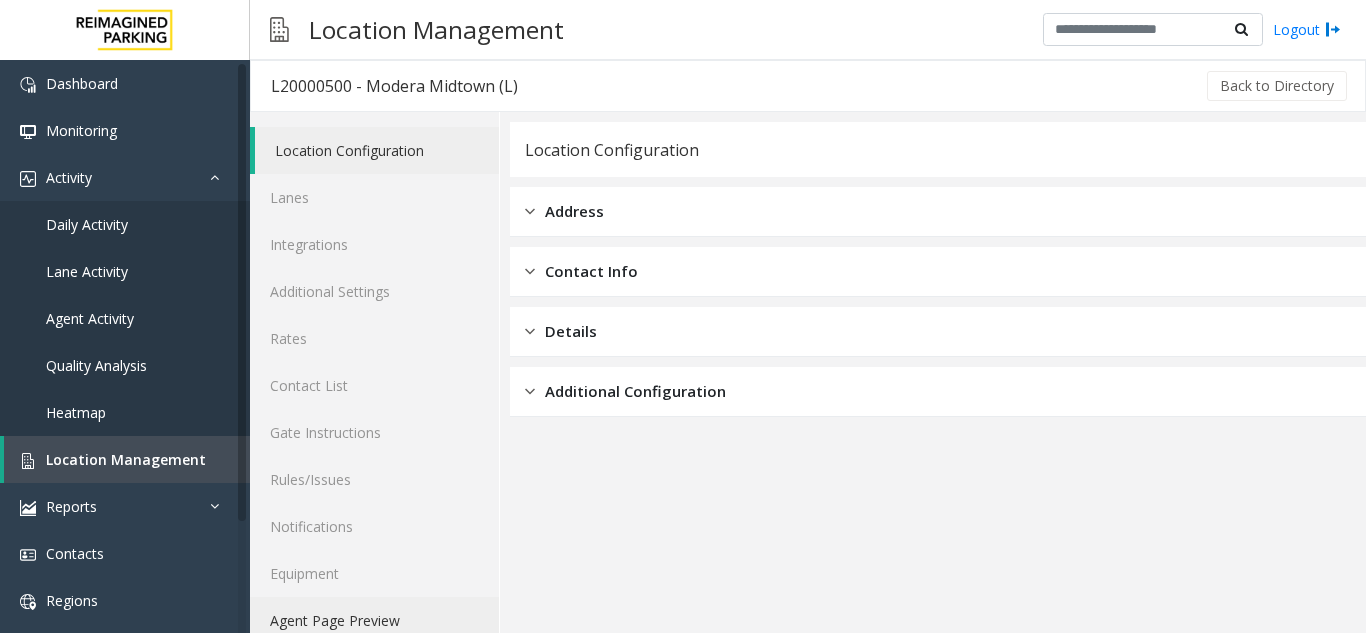 click on "Agent Page Preview" 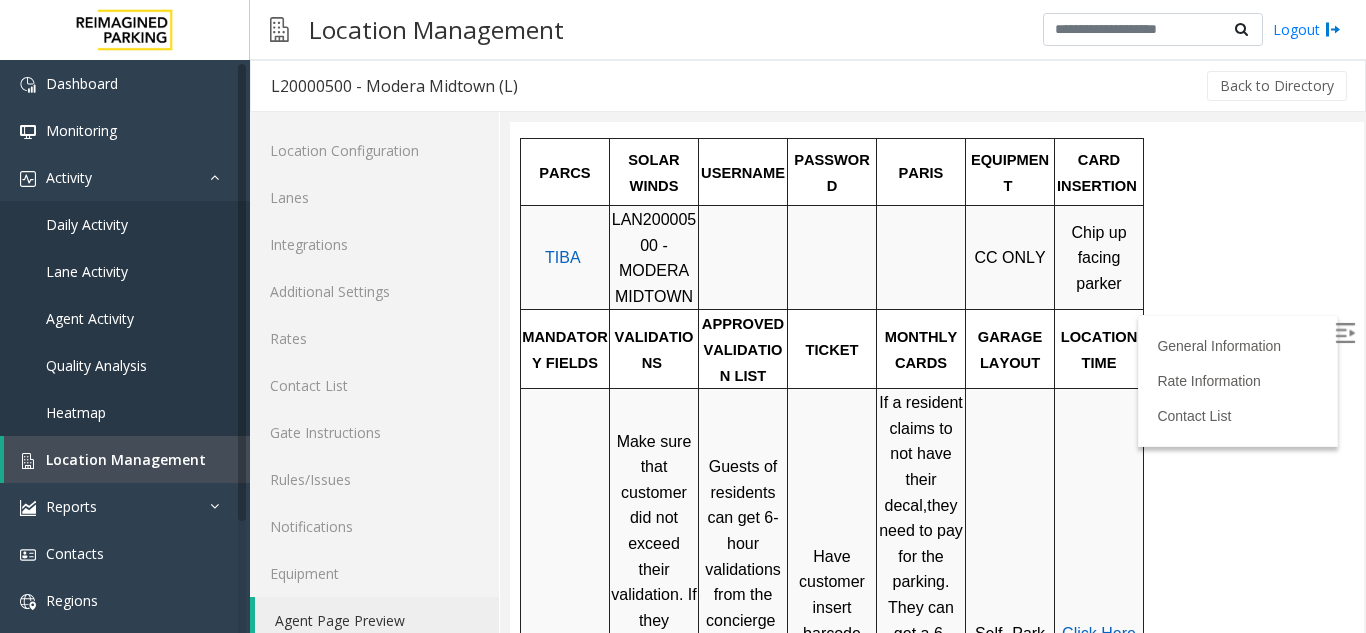 scroll, scrollTop: 600, scrollLeft: 0, axis: vertical 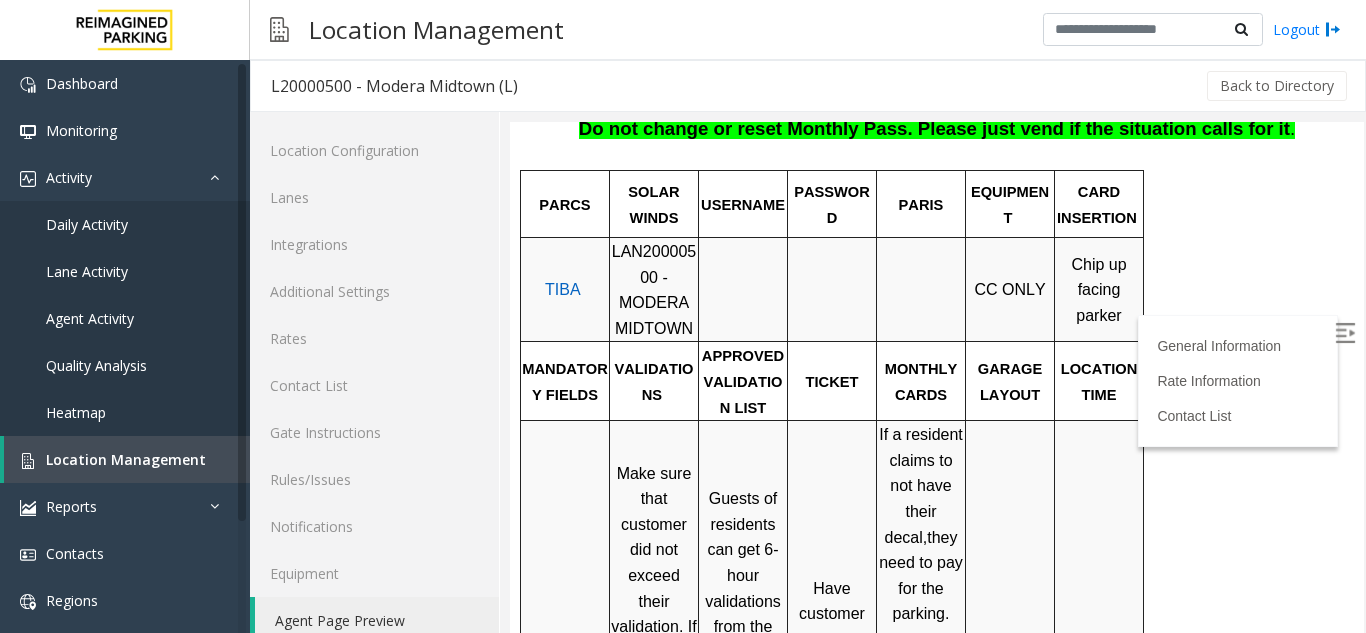 click at bounding box center [1345, 333] 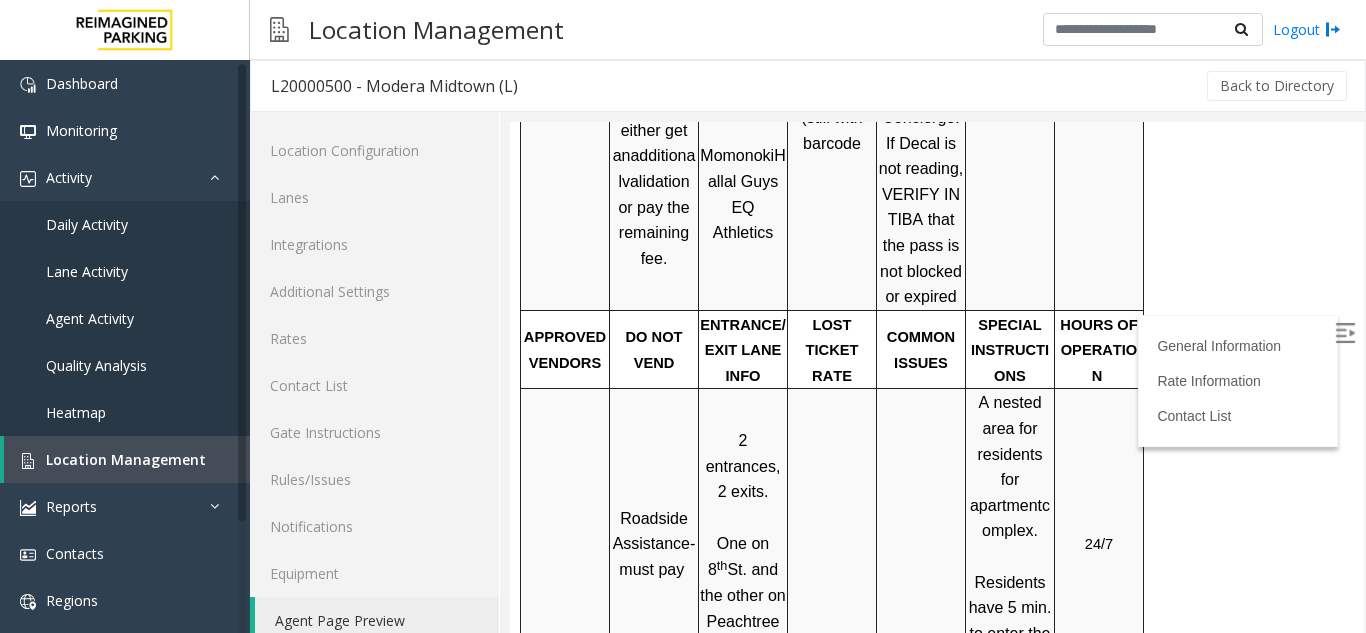 scroll, scrollTop: 1248, scrollLeft: 0, axis: vertical 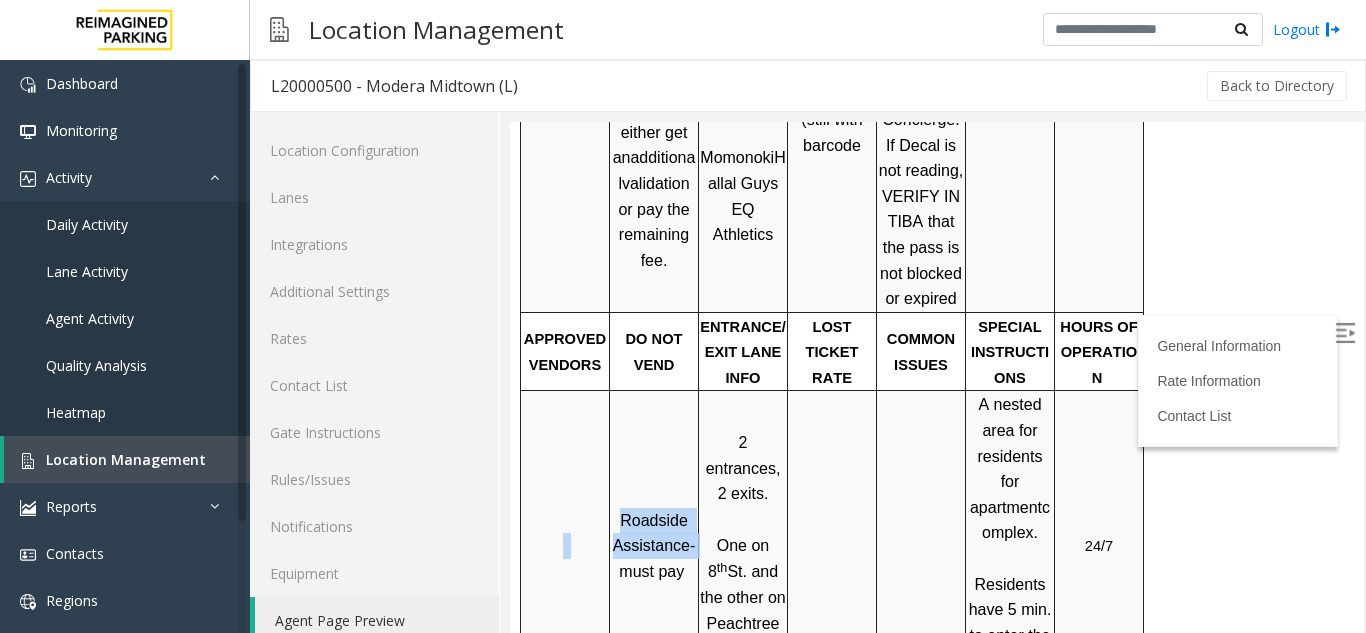 drag, startPoint x: 607, startPoint y: 550, endPoint x: 613, endPoint y: 519, distance: 31.575306 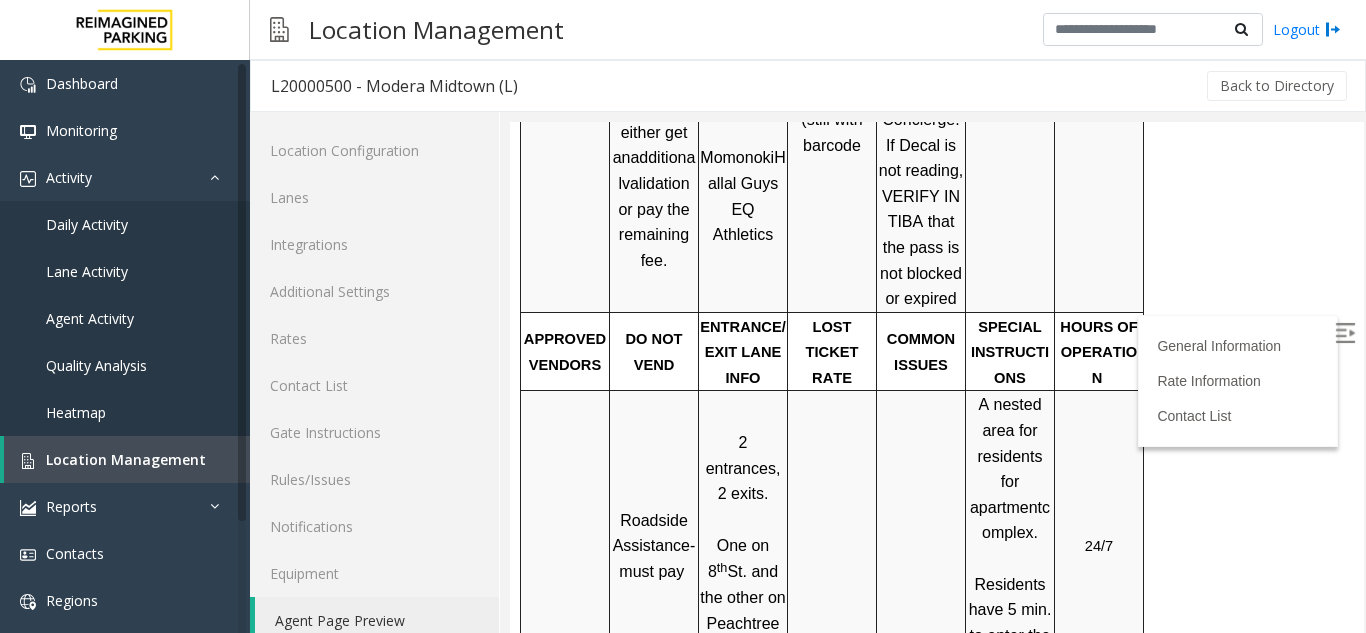 click on "Roadside Assistance- must pay" at bounding box center (654, 545) 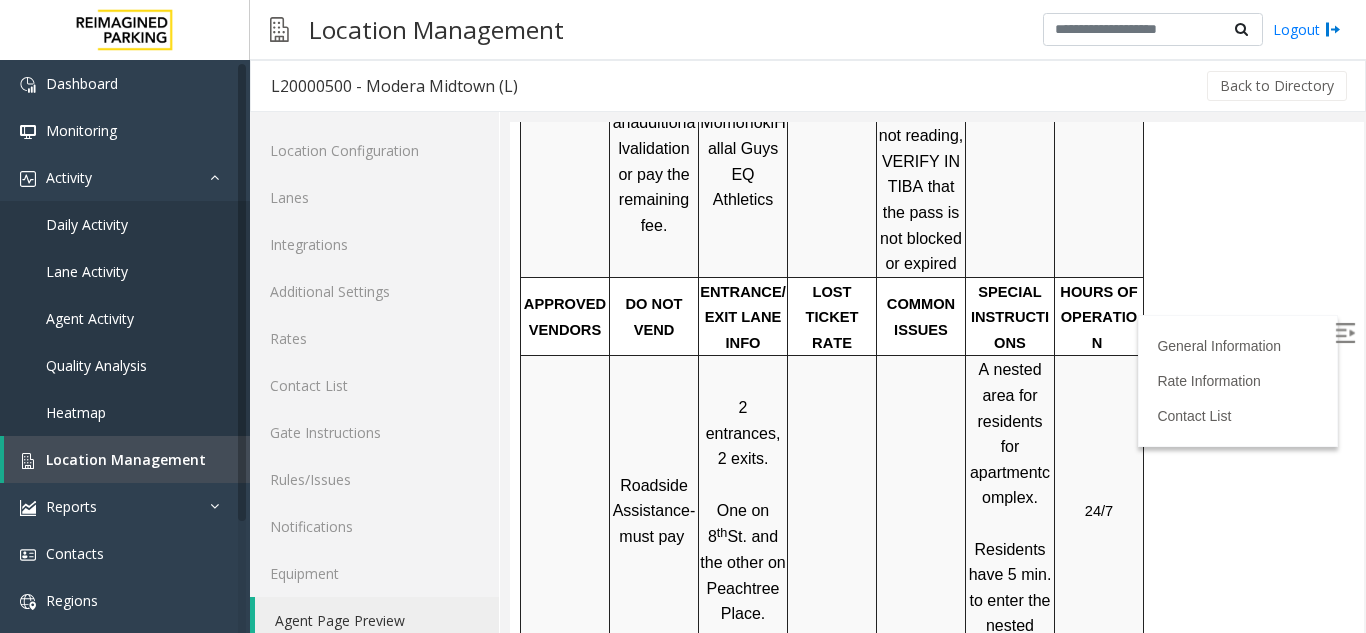 scroll, scrollTop: 1248, scrollLeft: 0, axis: vertical 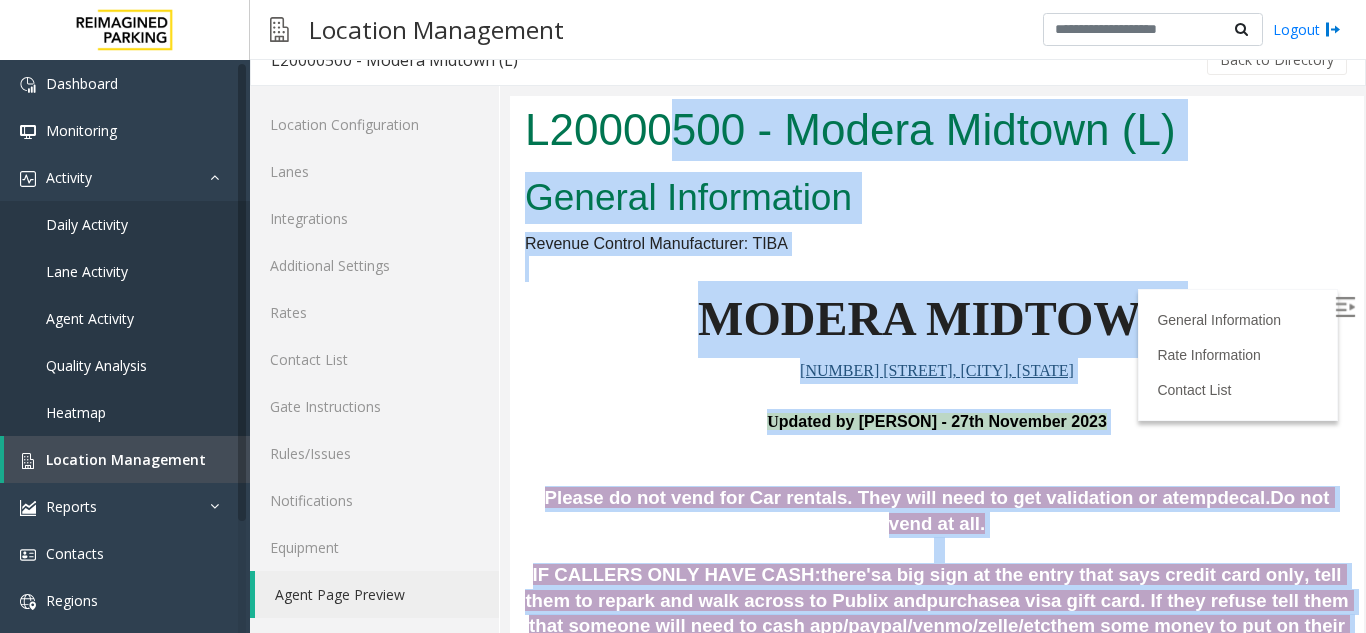 drag, startPoint x: 876, startPoint y: 511, endPoint x: 684, endPoint y: 97, distance: 456.35513 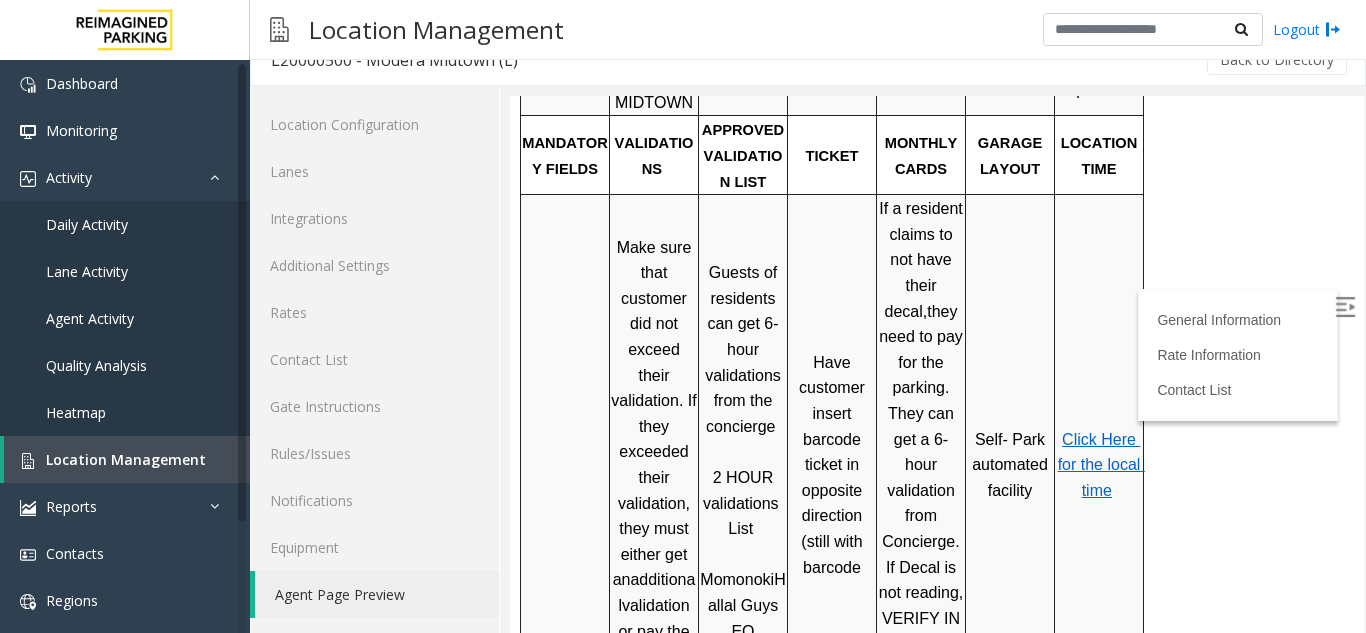 scroll, scrollTop: 1123, scrollLeft: 0, axis: vertical 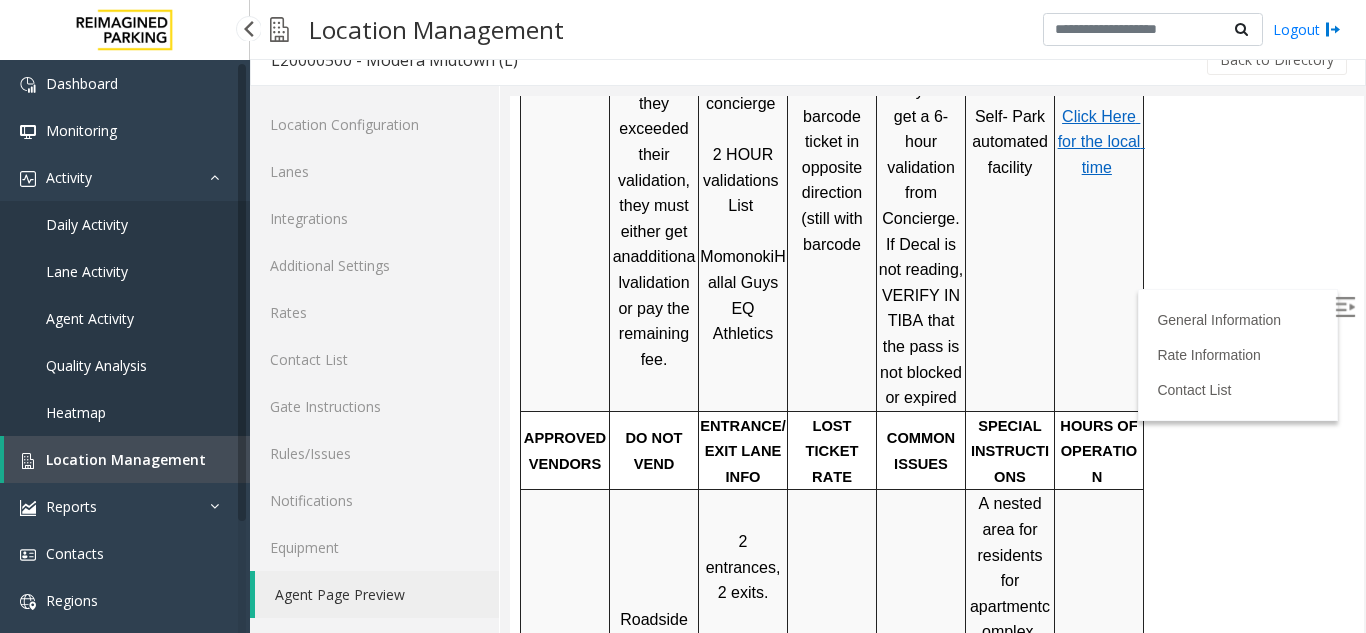 click on "Location Management" at bounding box center (127, 459) 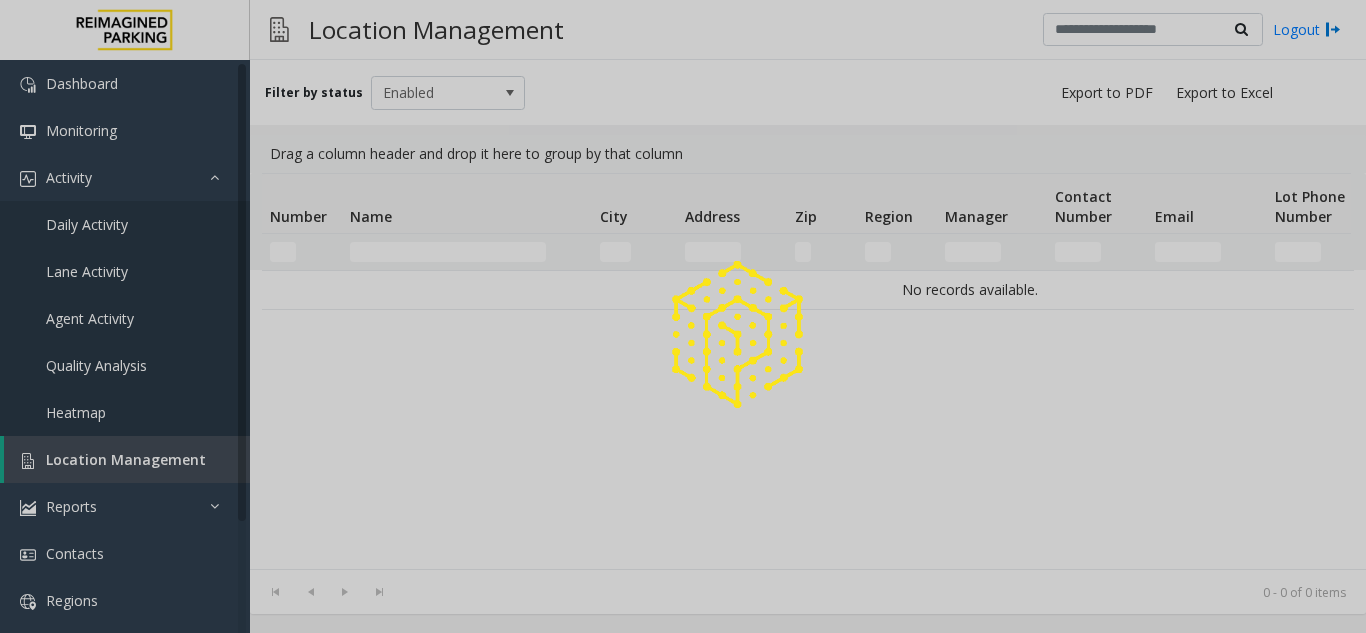 scroll, scrollTop: 0, scrollLeft: 0, axis: both 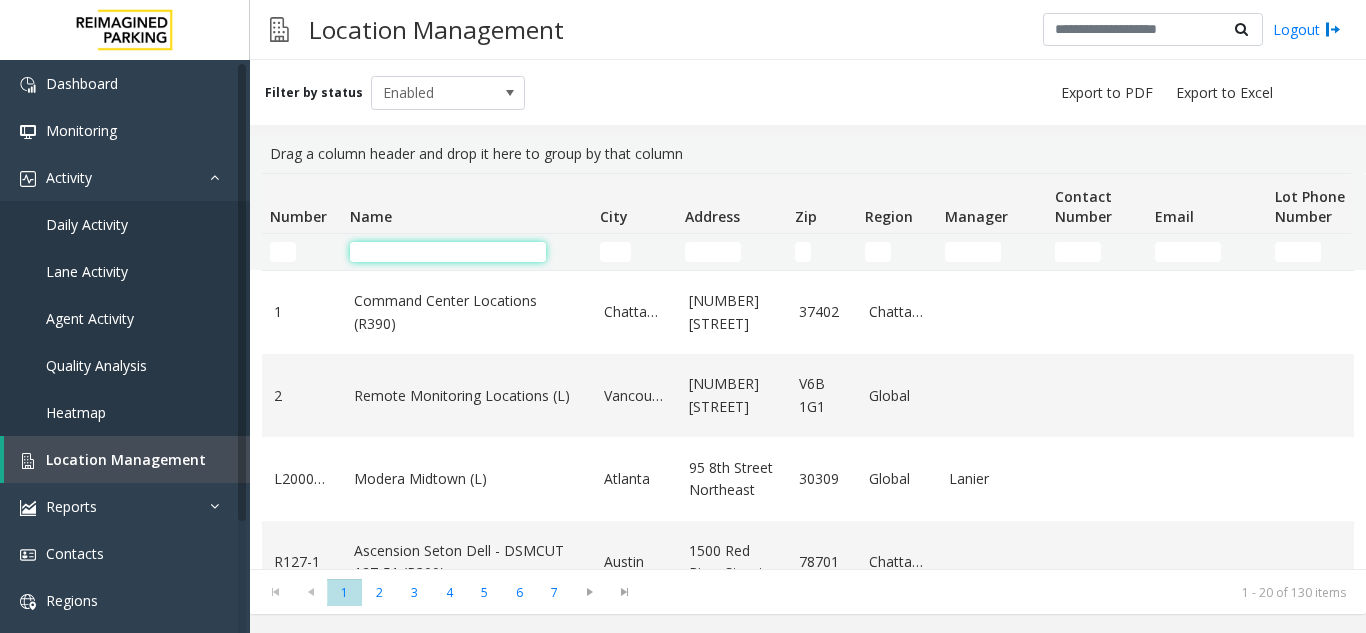 click 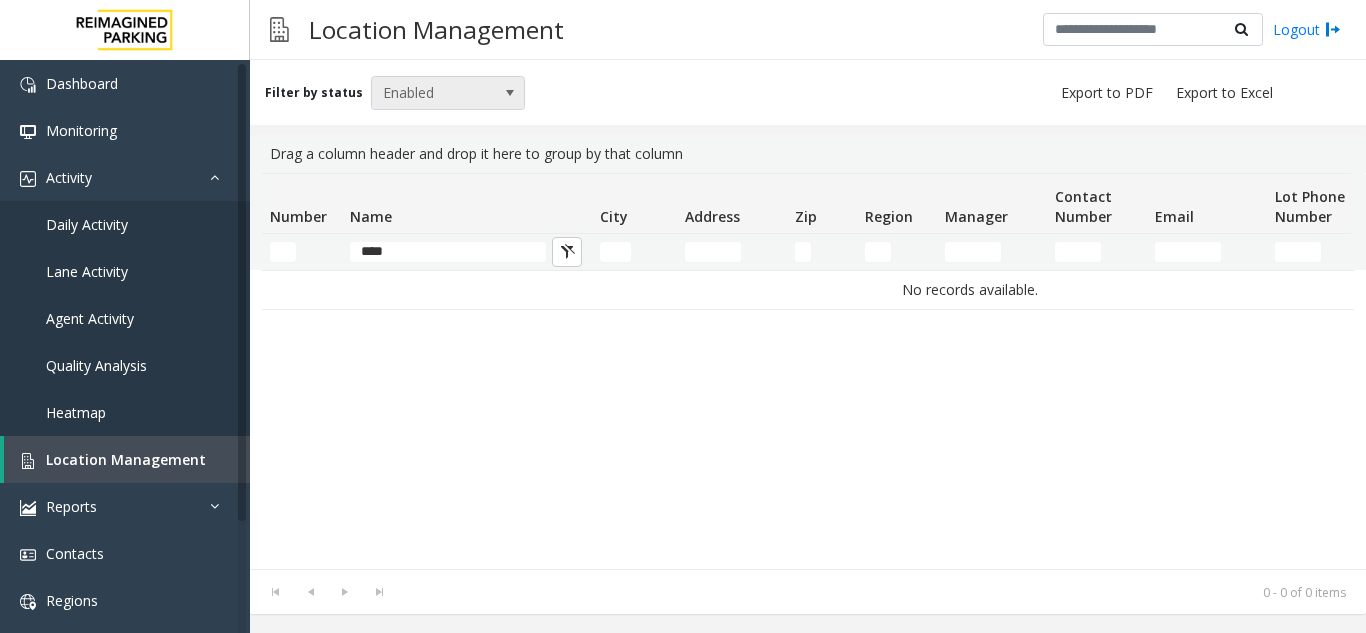 click at bounding box center (510, 93) 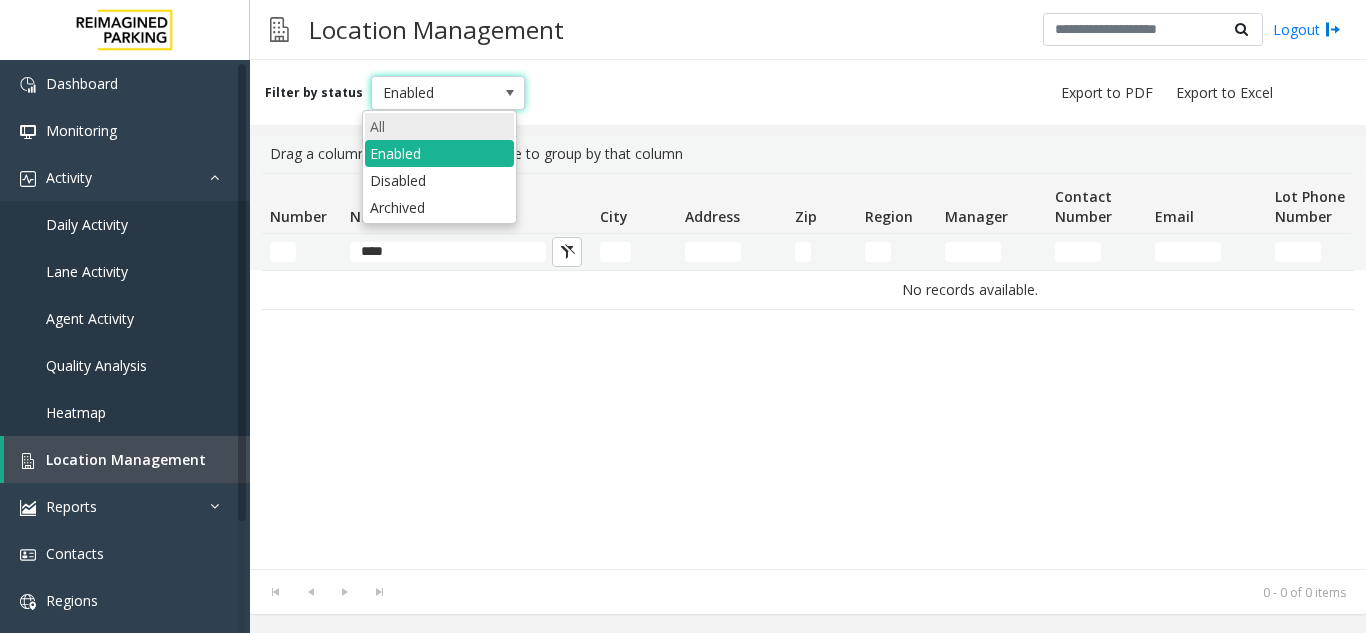click on "All" at bounding box center [439, 126] 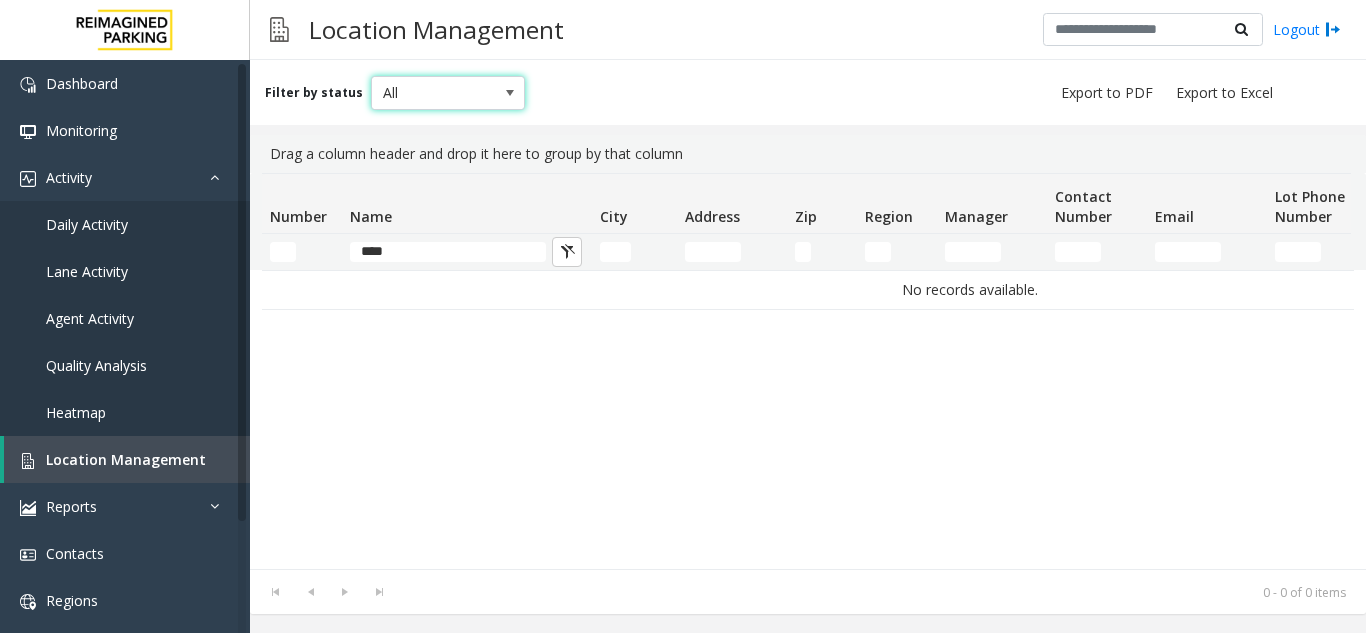 click on "All" at bounding box center (433, 93) 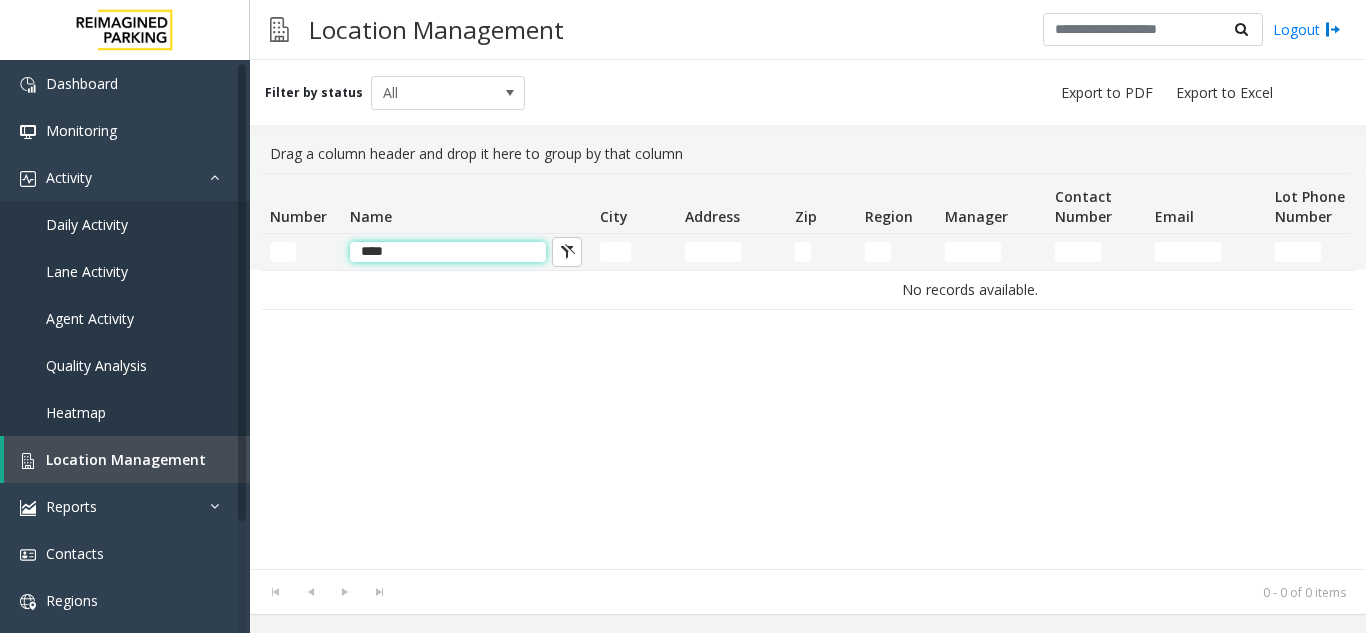 click on "****" 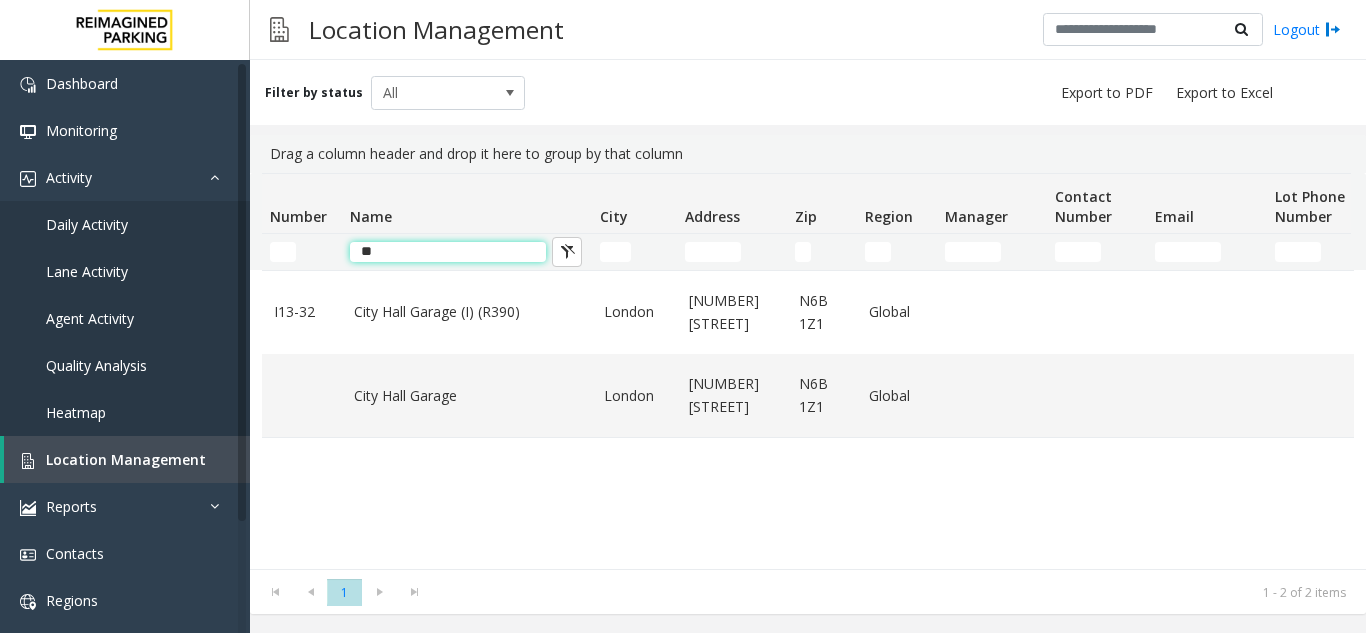 type on "*" 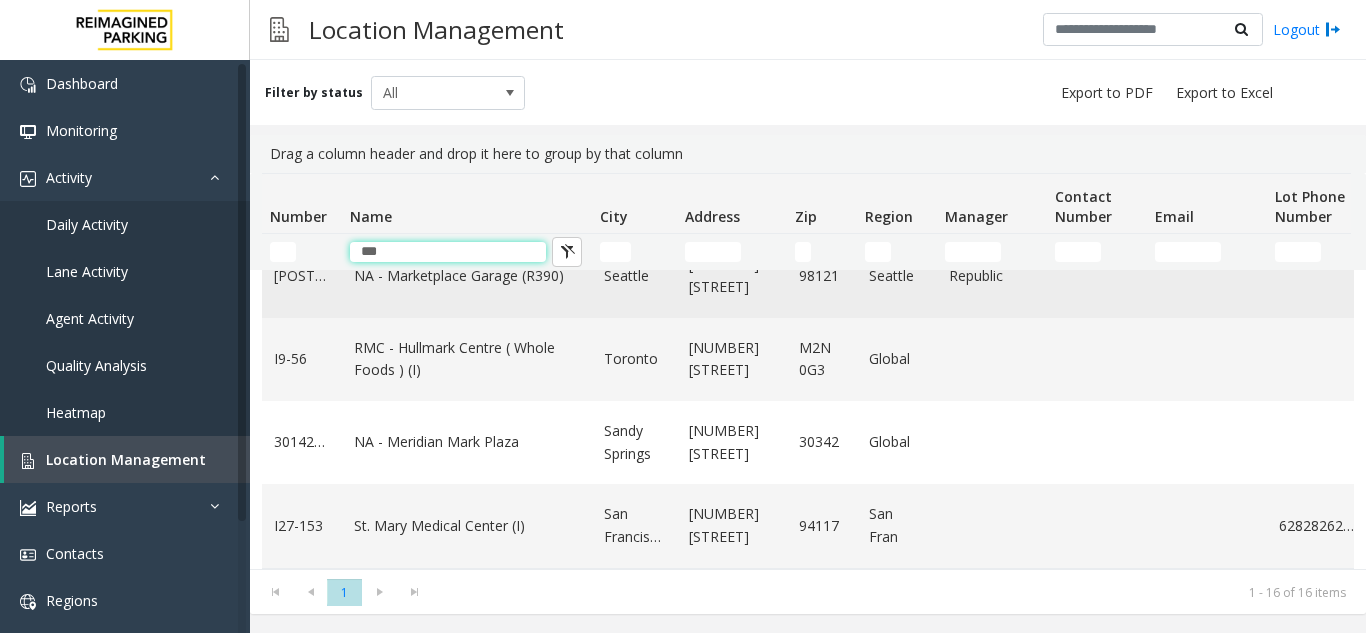 scroll, scrollTop: 1139, scrollLeft: 0, axis: vertical 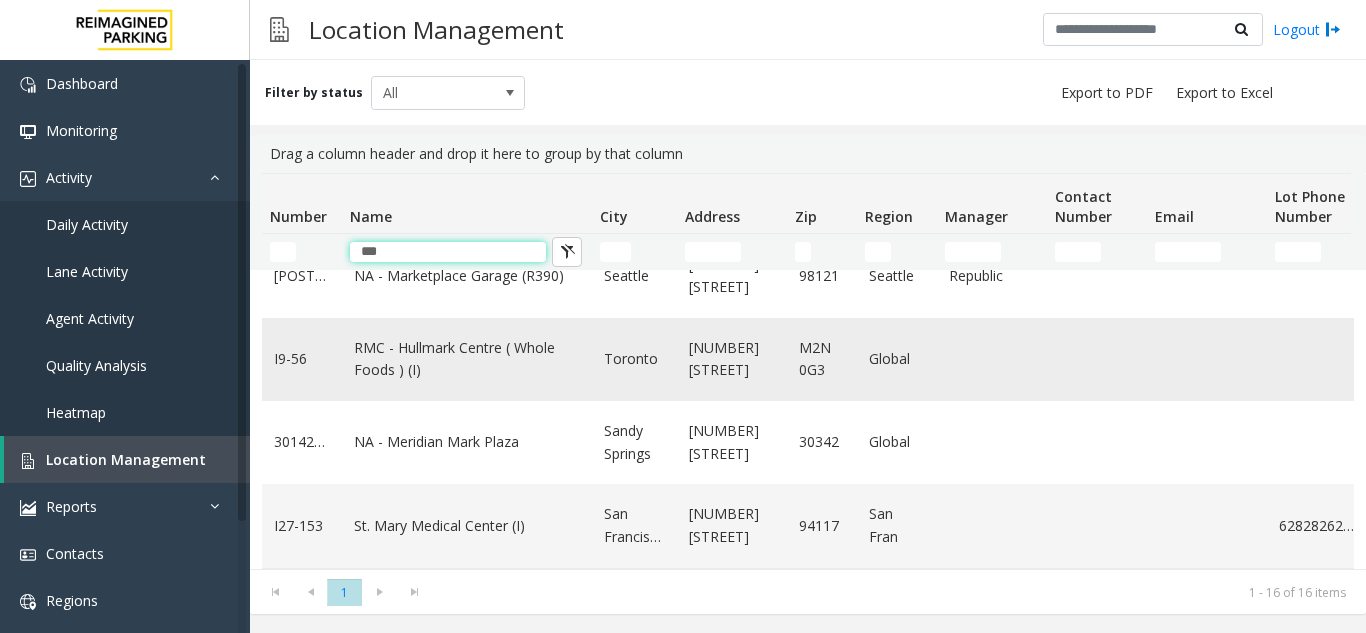 type on "***" 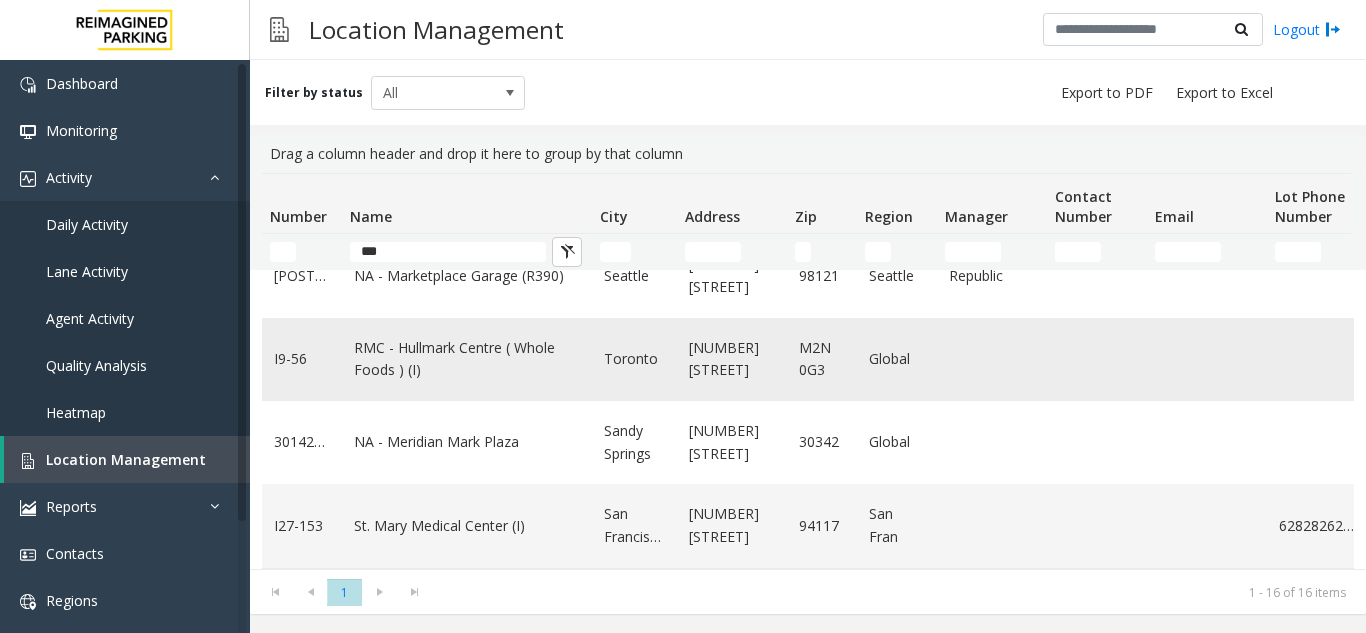 click on "RMC - Hullmark Centre ( Whole Foods ) (I)" 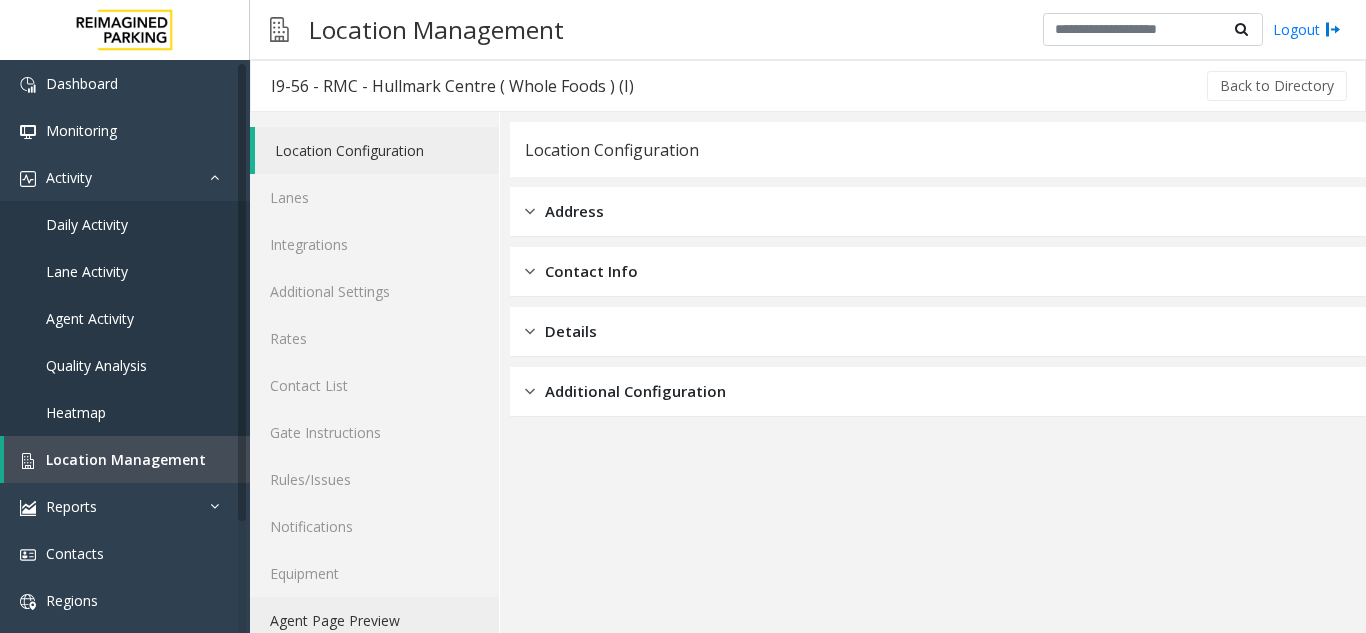 click on "Agent Page Preview" 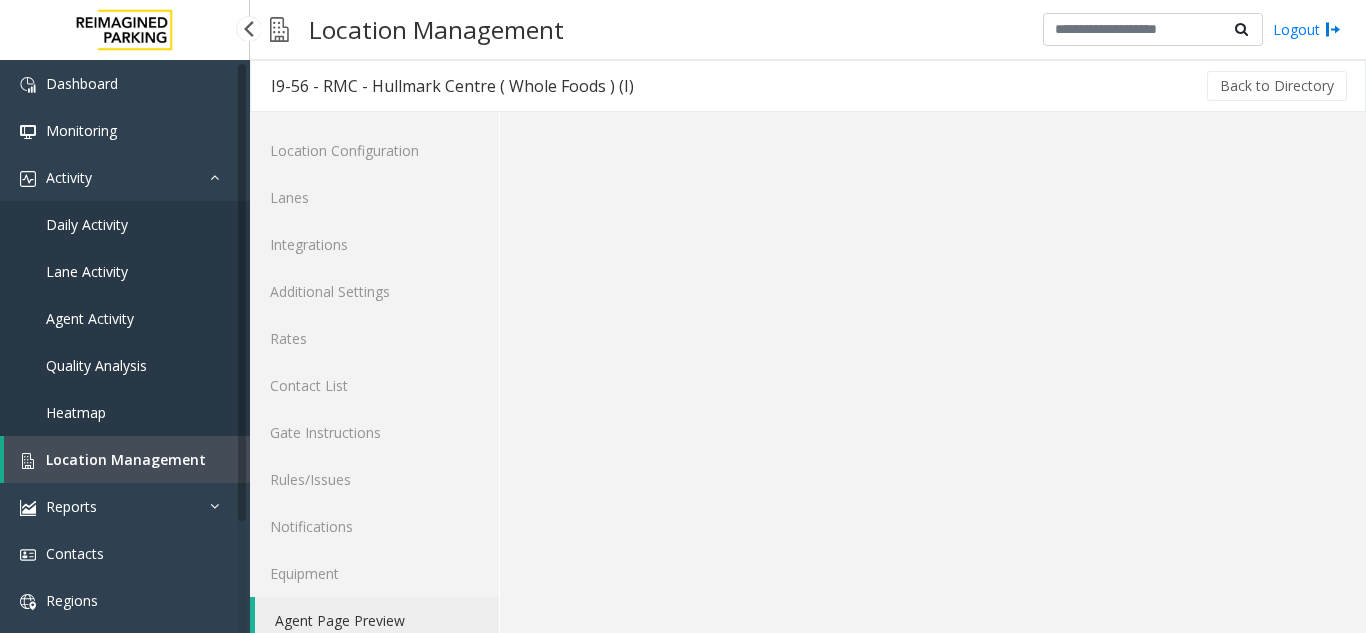 click on "Location Management" at bounding box center [126, 459] 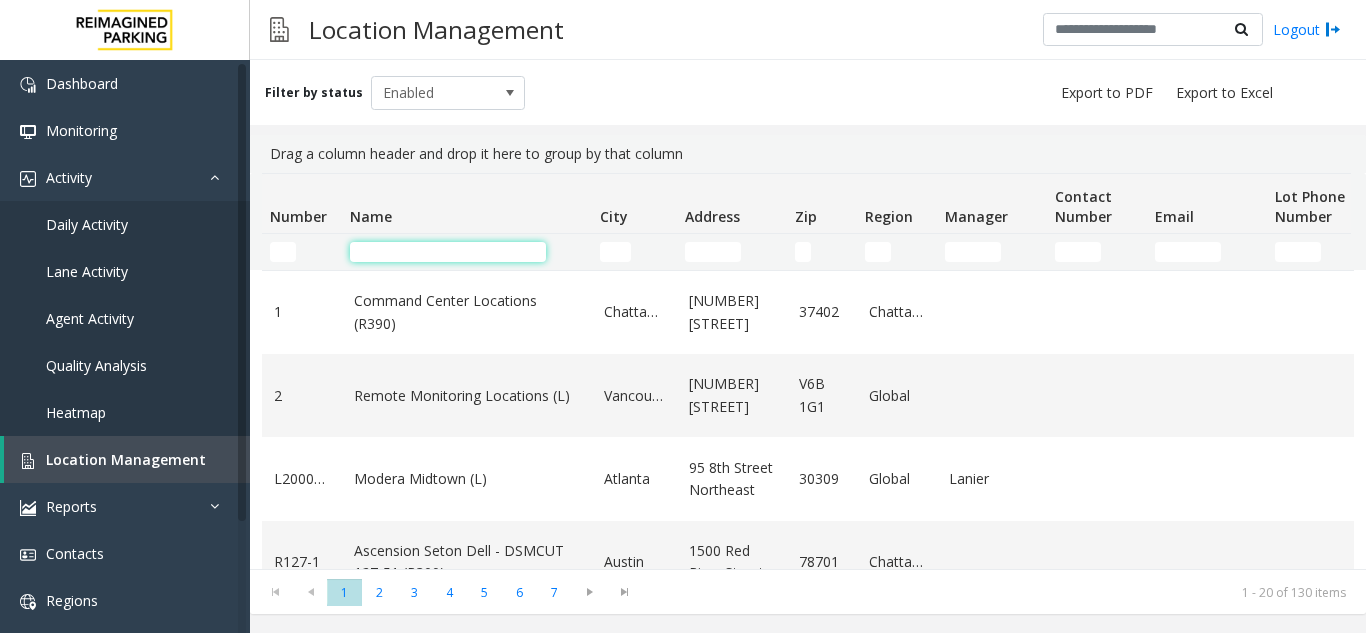 click 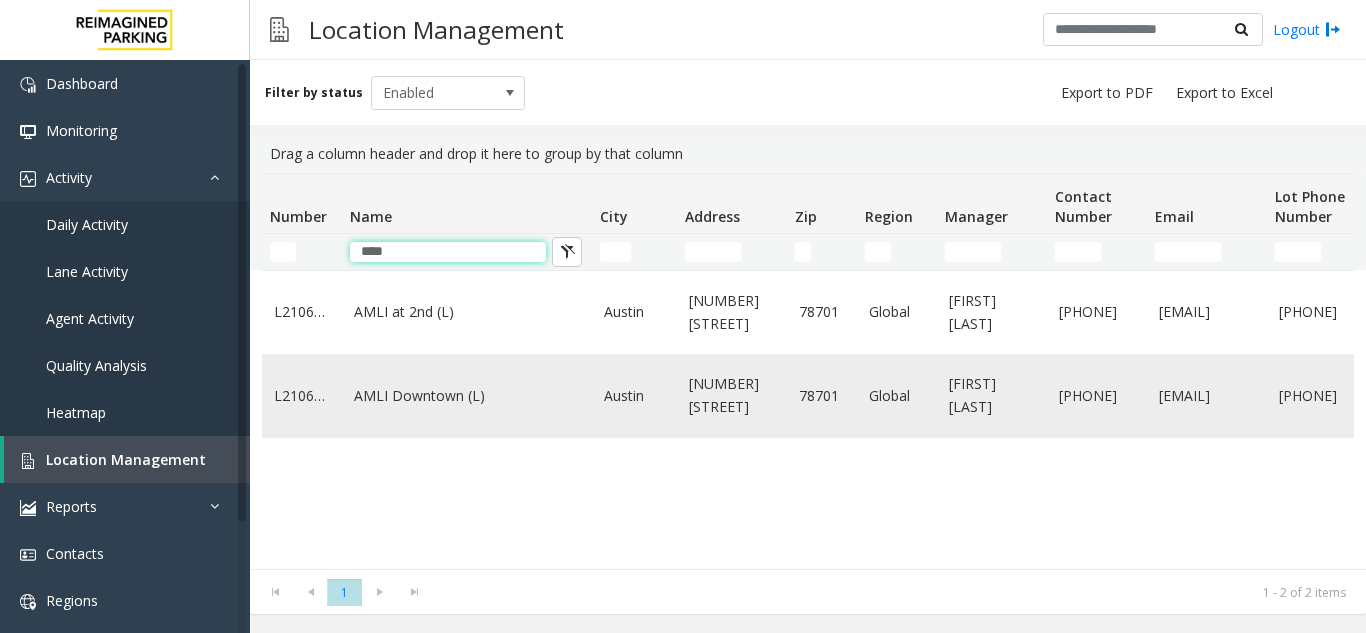 type on "****" 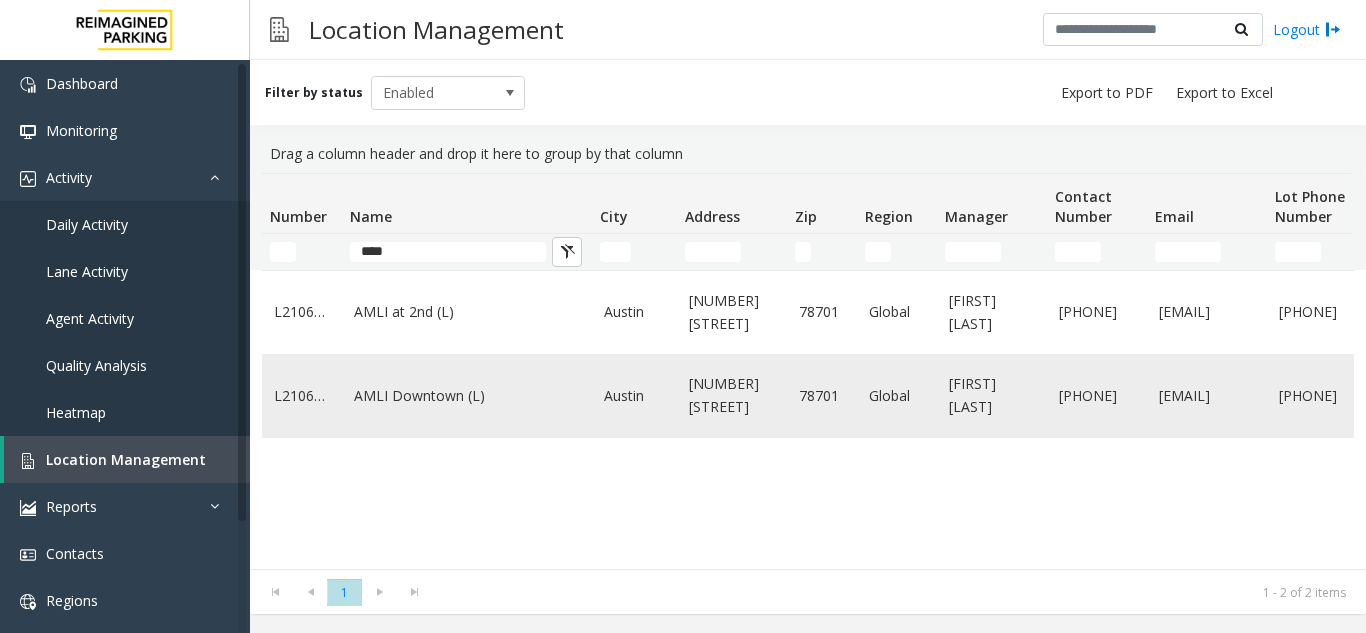 click on "AMLI Downtown (L)" 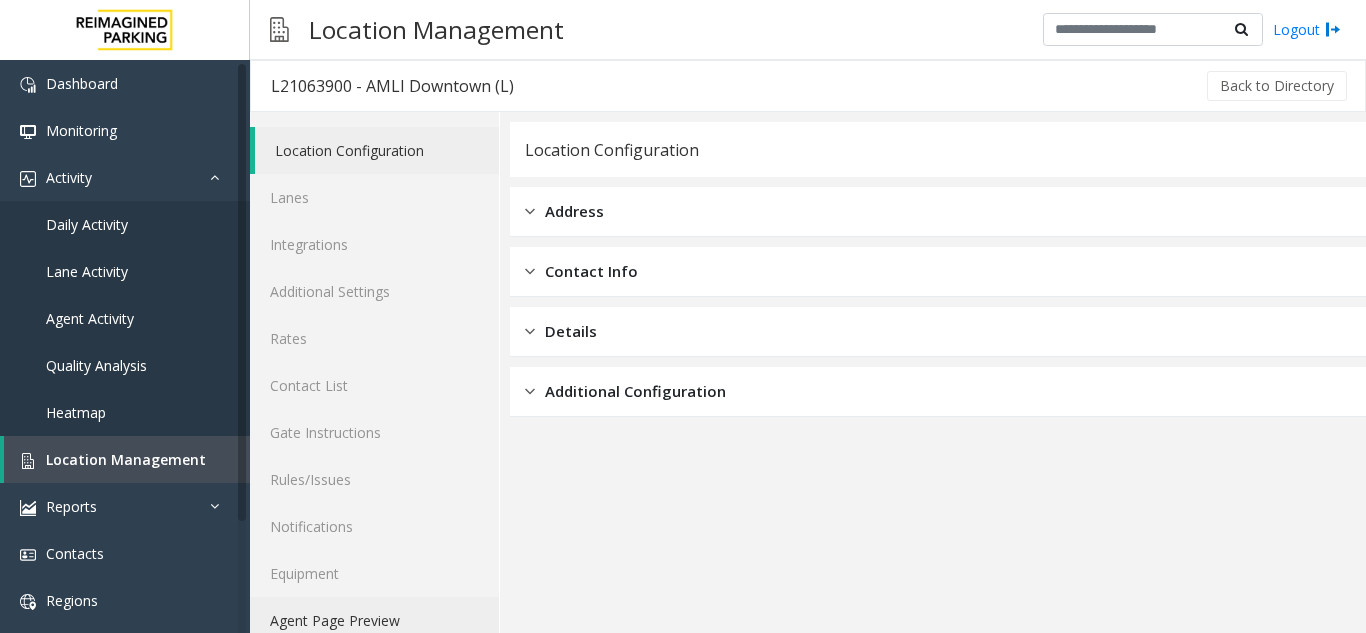 click on "Agent Page Preview" 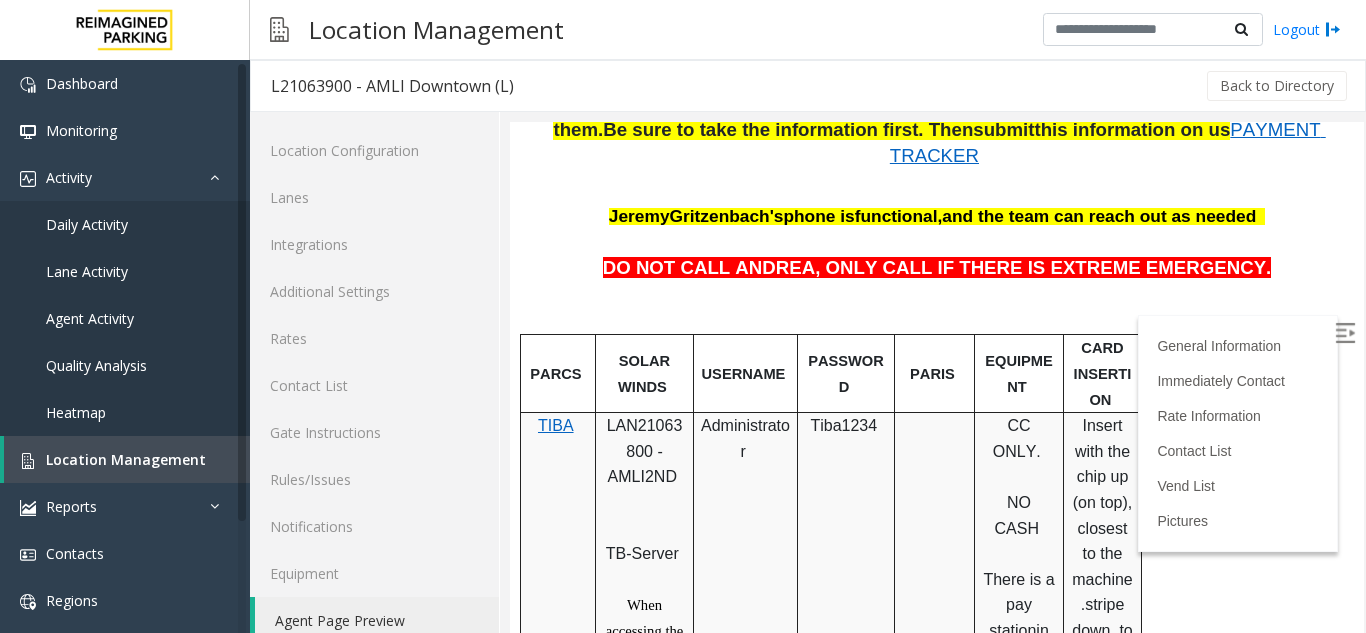 scroll, scrollTop: 800, scrollLeft: 0, axis: vertical 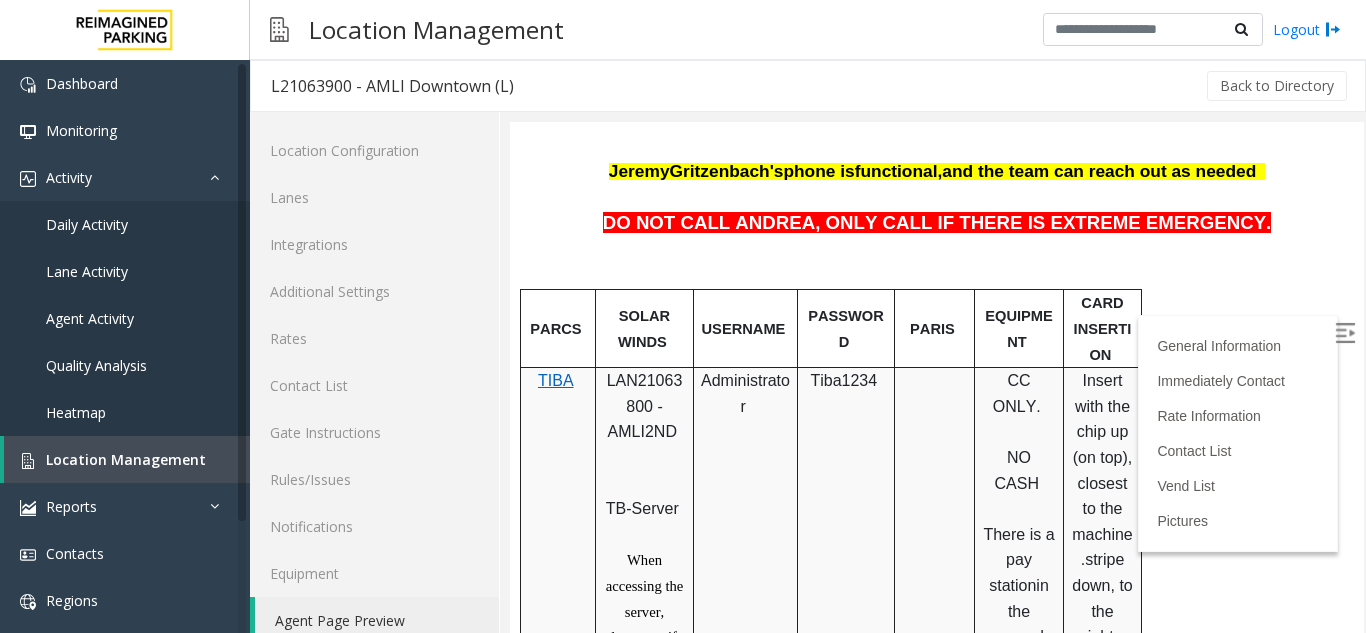 click at bounding box center [1347, 336] 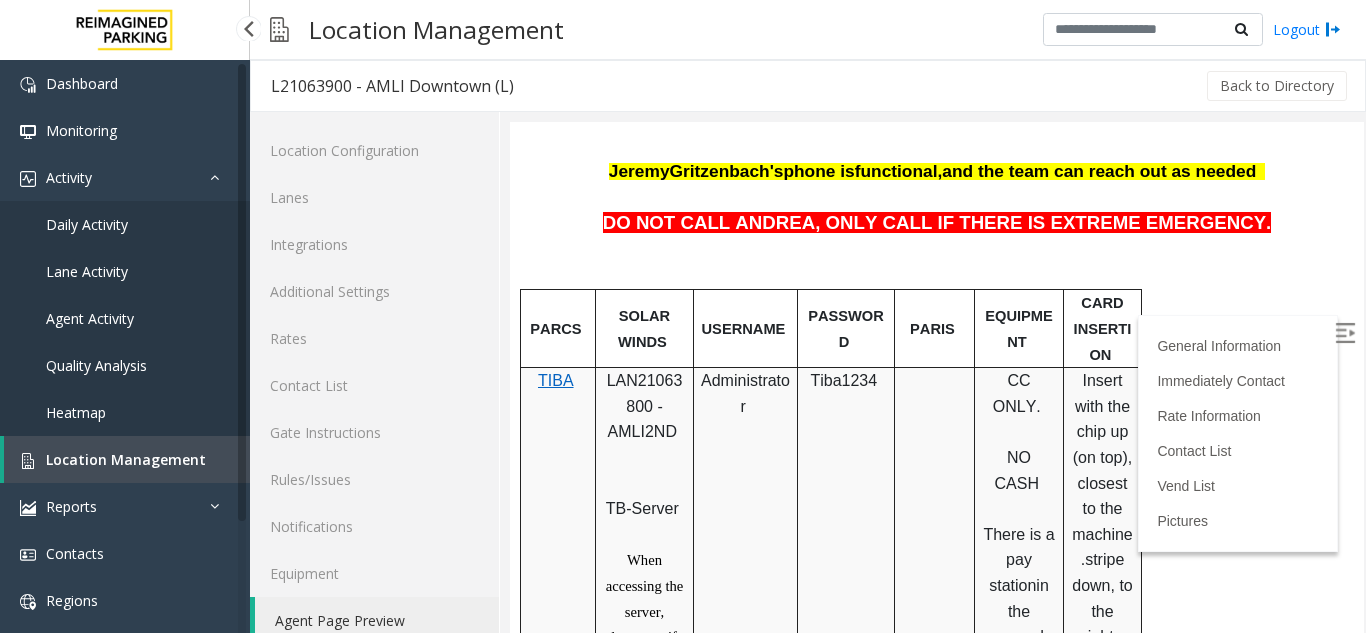 click on "Location Management" at bounding box center [127, 459] 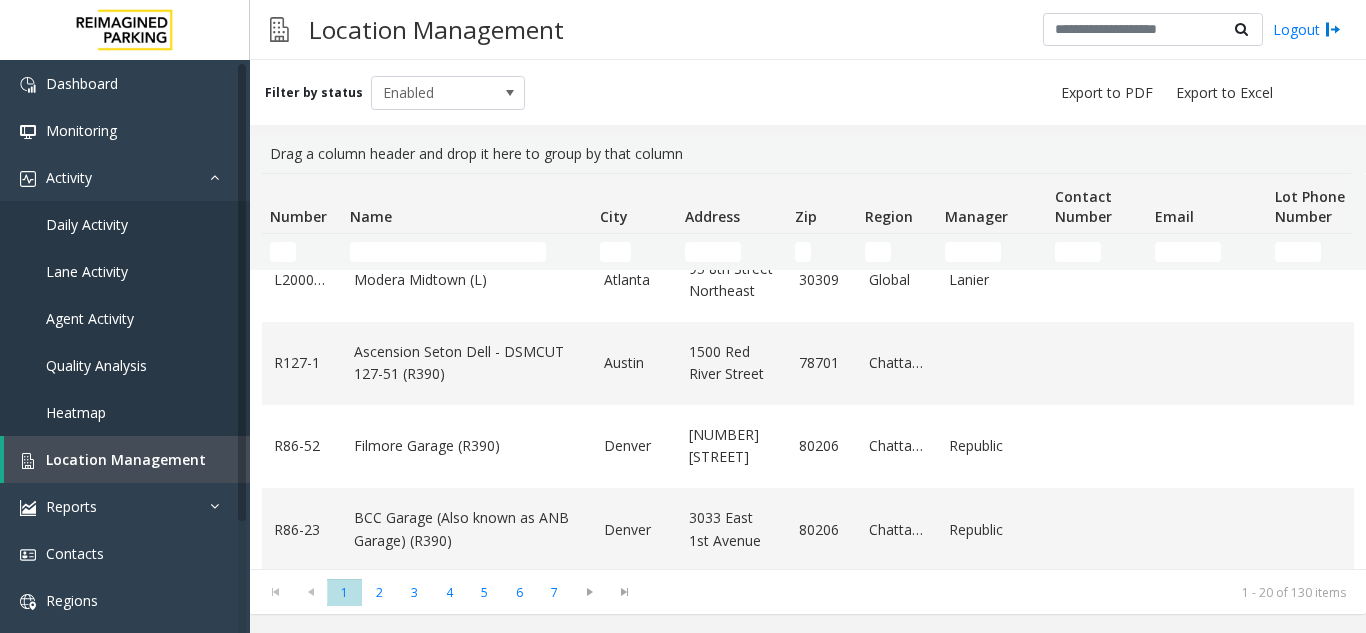 scroll, scrollTop: 200, scrollLeft: 0, axis: vertical 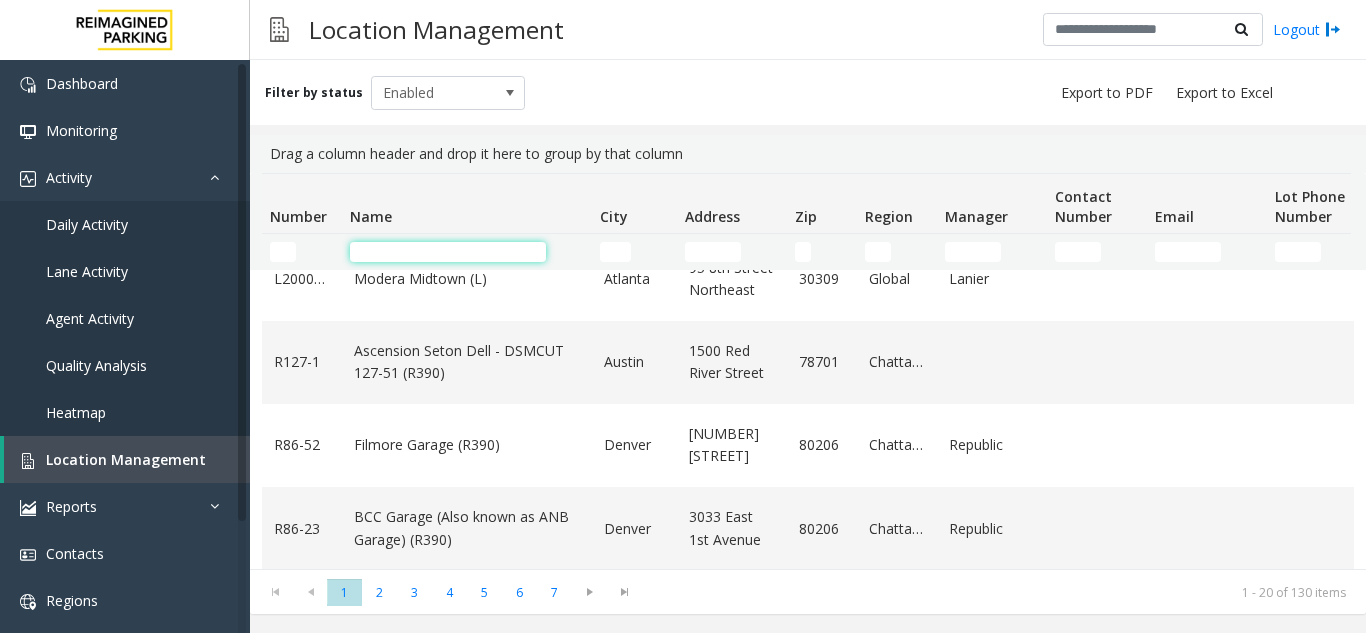 click 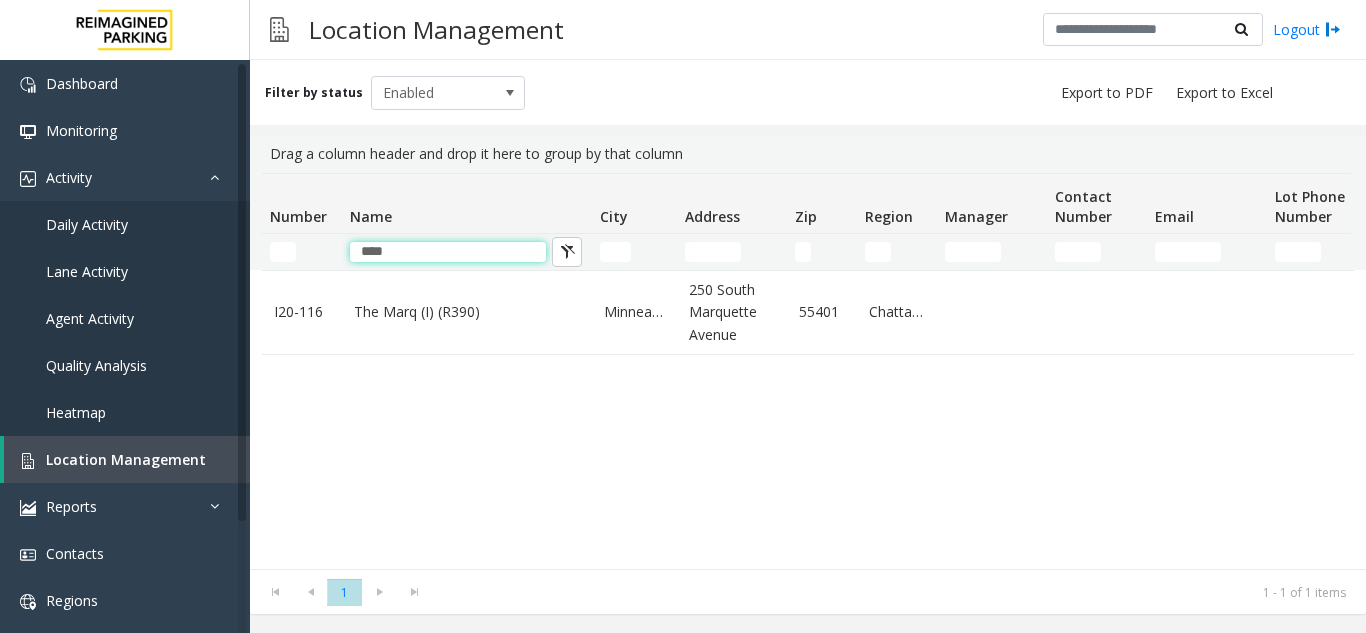 scroll, scrollTop: 0, scrollLeft: 0, axis: both 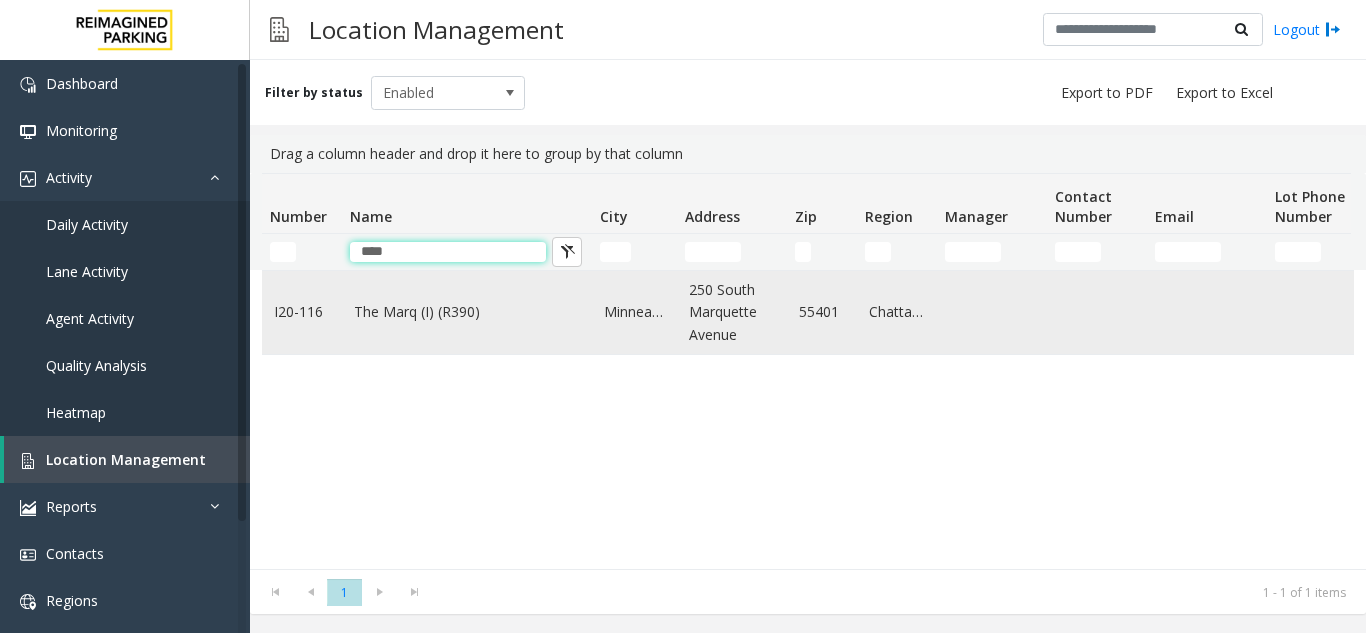 type on "****" 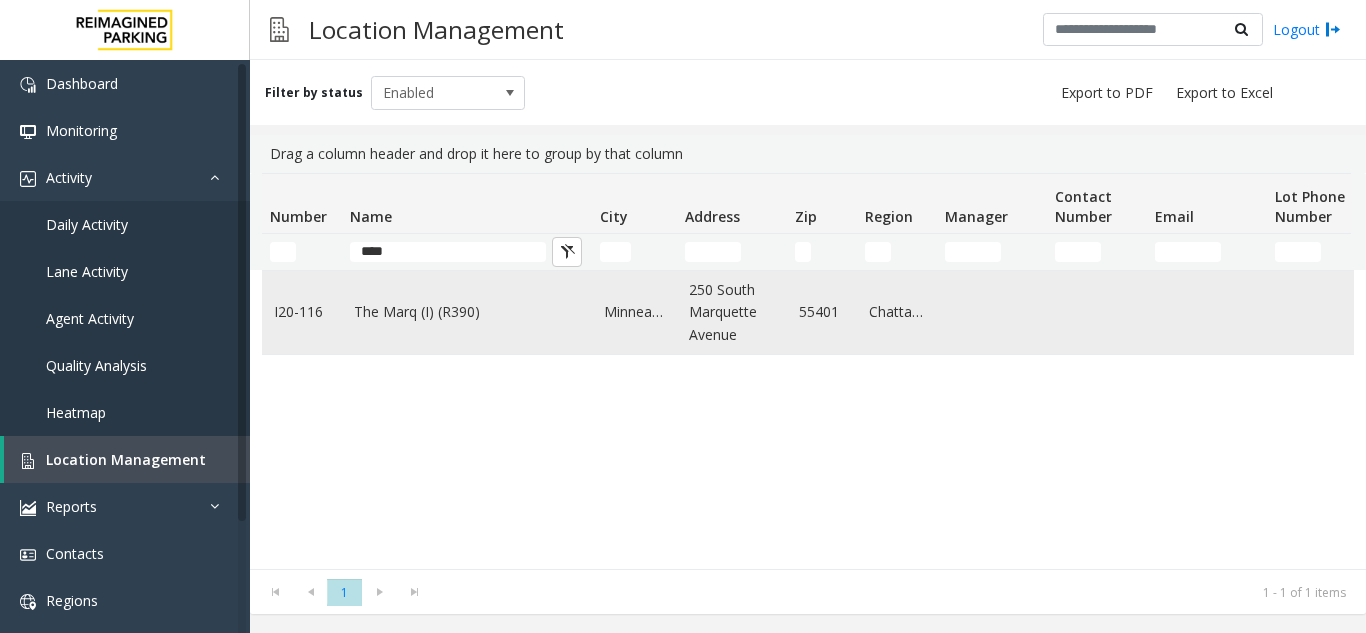click on "The Marq (I) (R390)" 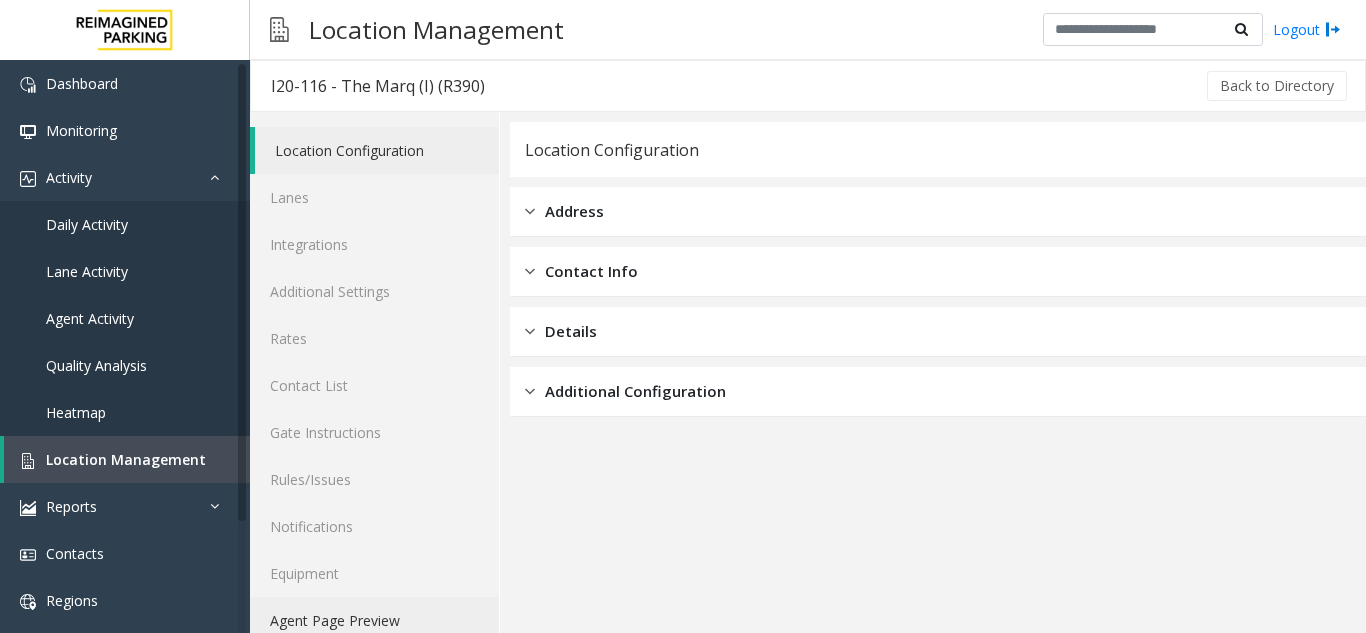 click on "Agent Page Preview" 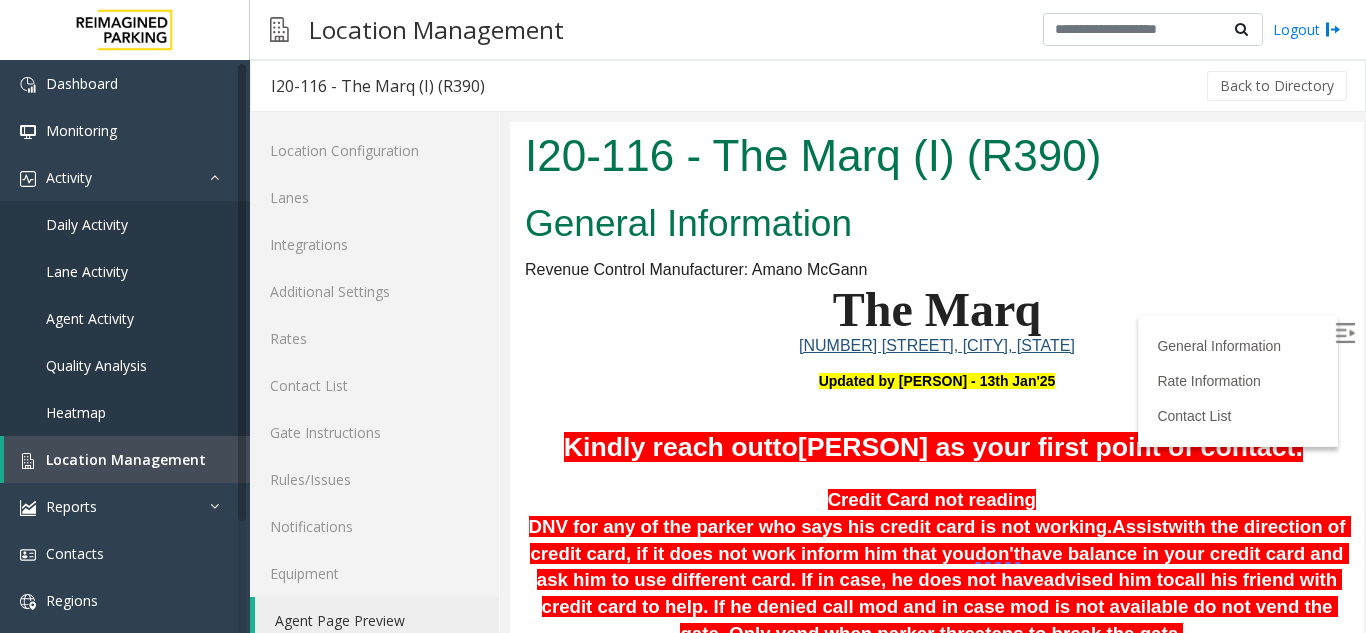 scroll, scrollTop: 1400, scrollLeft: 0, axis: vertical 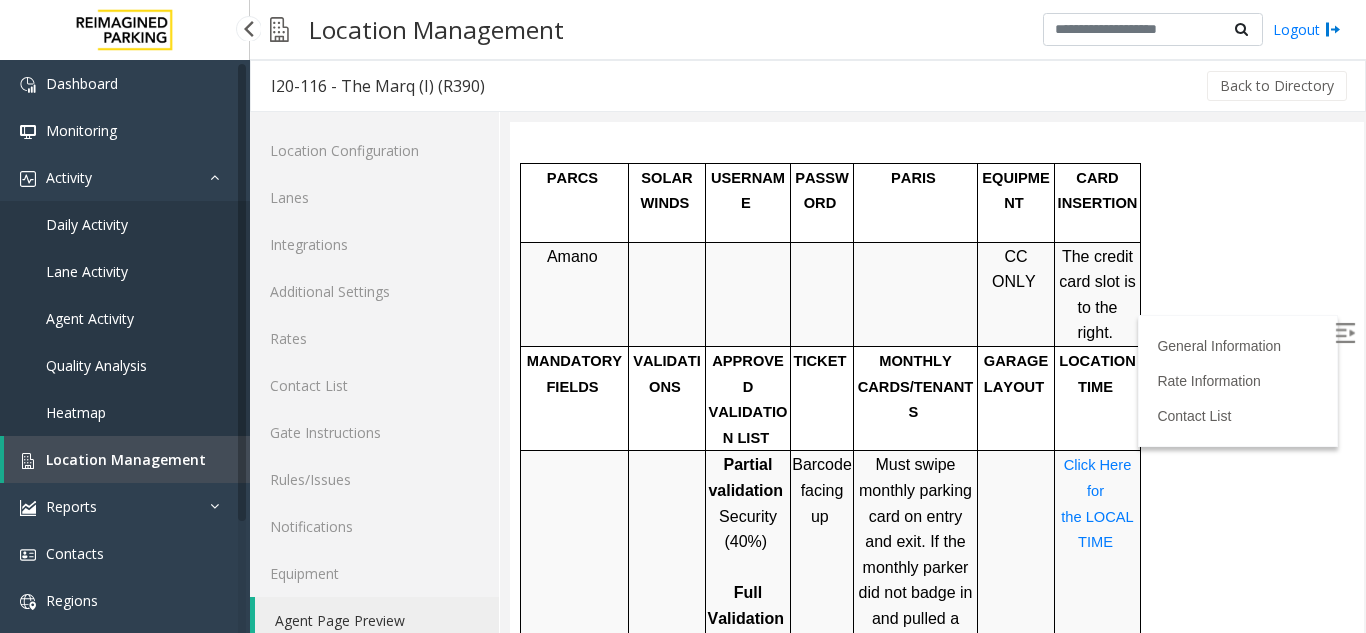 click on "Location Management" at bounding box center (127, 459) 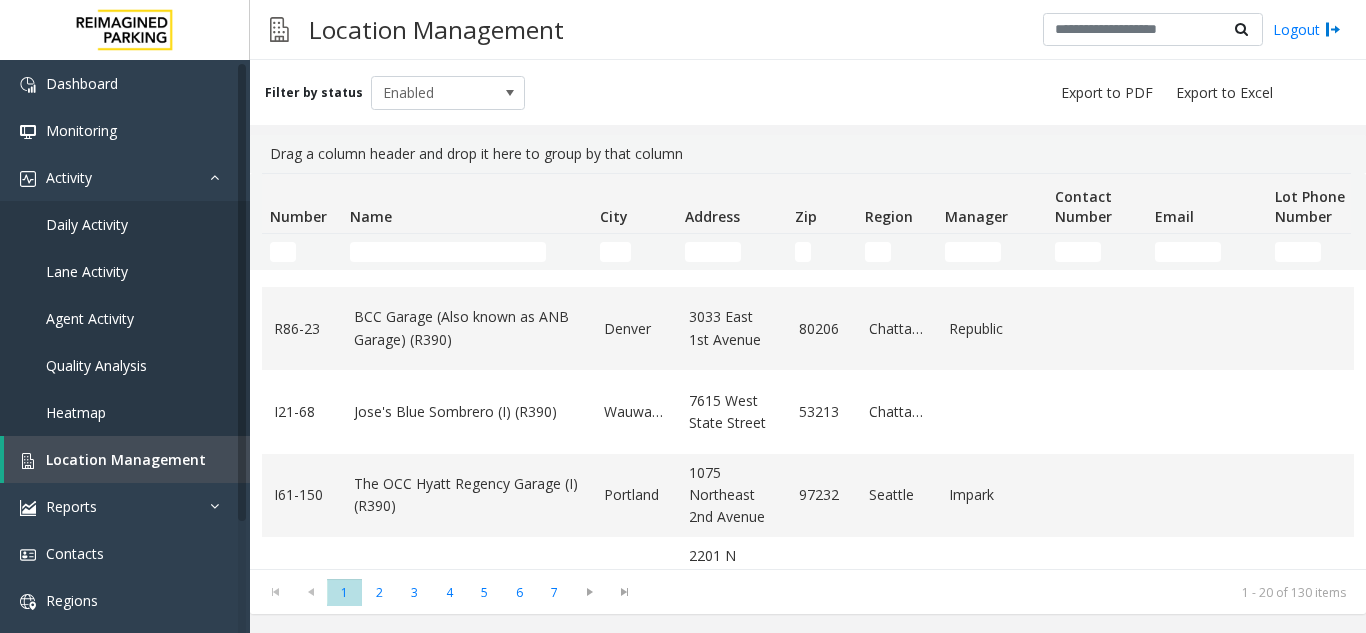 scroll, scrollTop: 200, scrollLeft: 0, axis: vertical 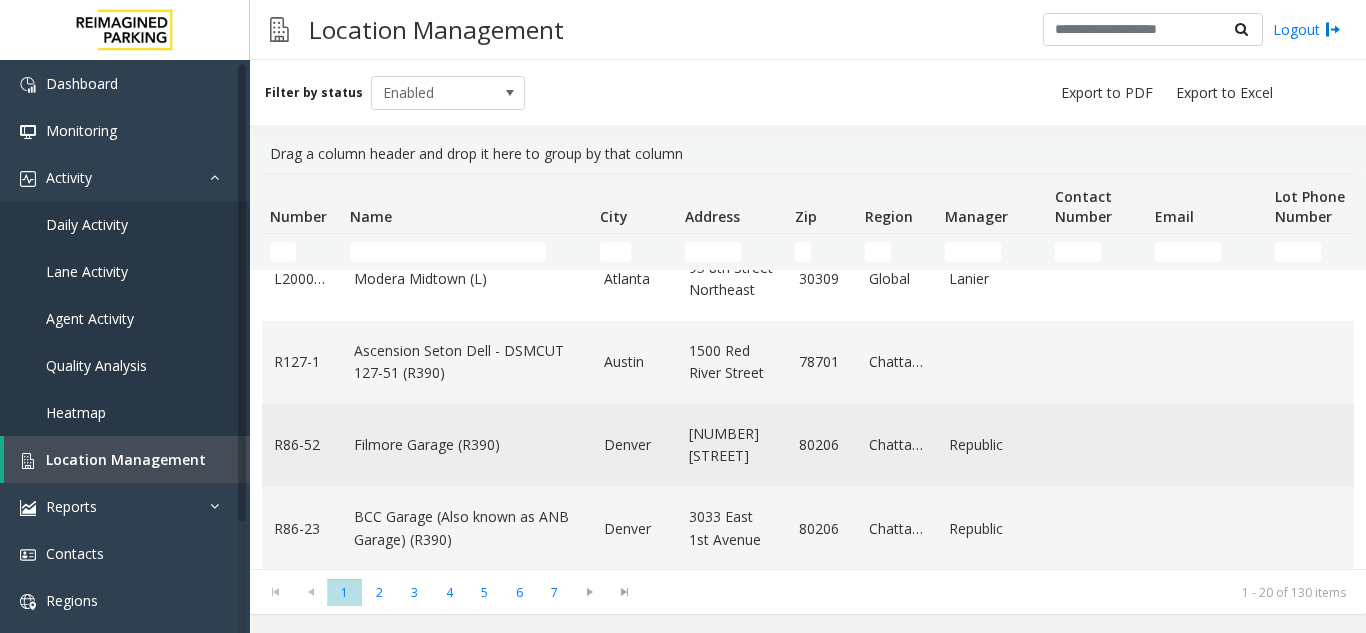 click on "Filmore Garage (R390)" 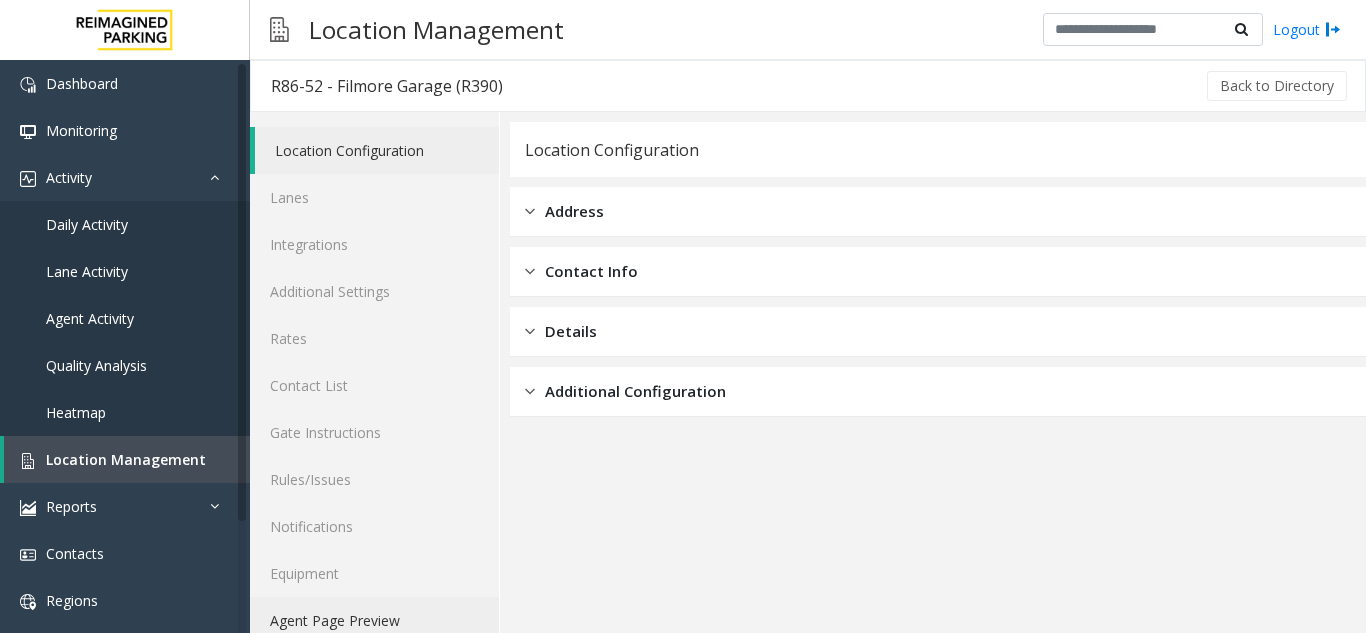 click on "Agent Page Preview" 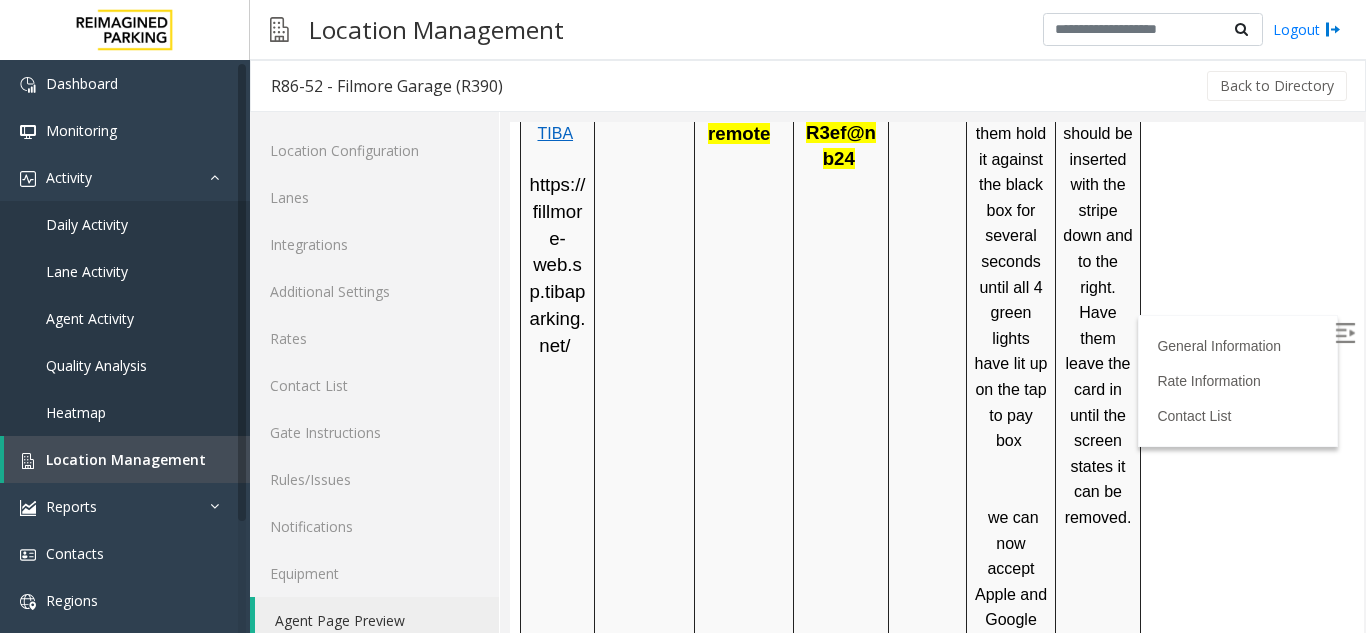 scroll, scrollTop: 1100, scrollLeft: 0, axis: vertical 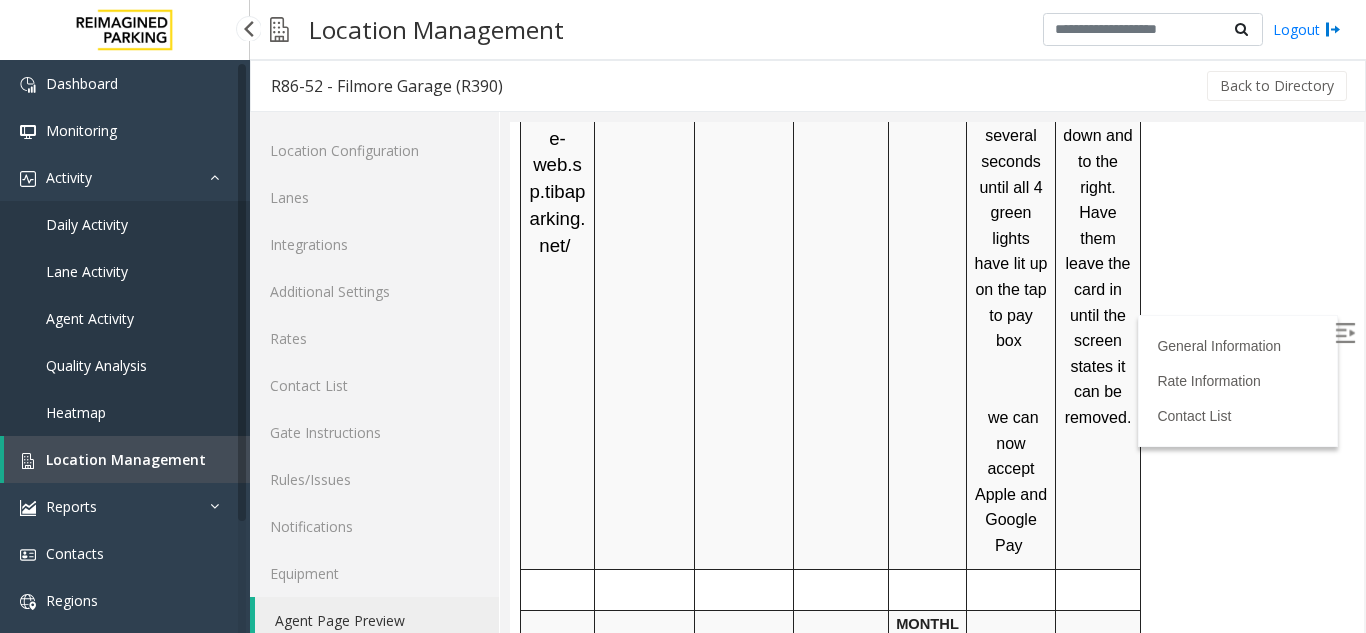 click on "Location Management" at bounding box center (126, 459) 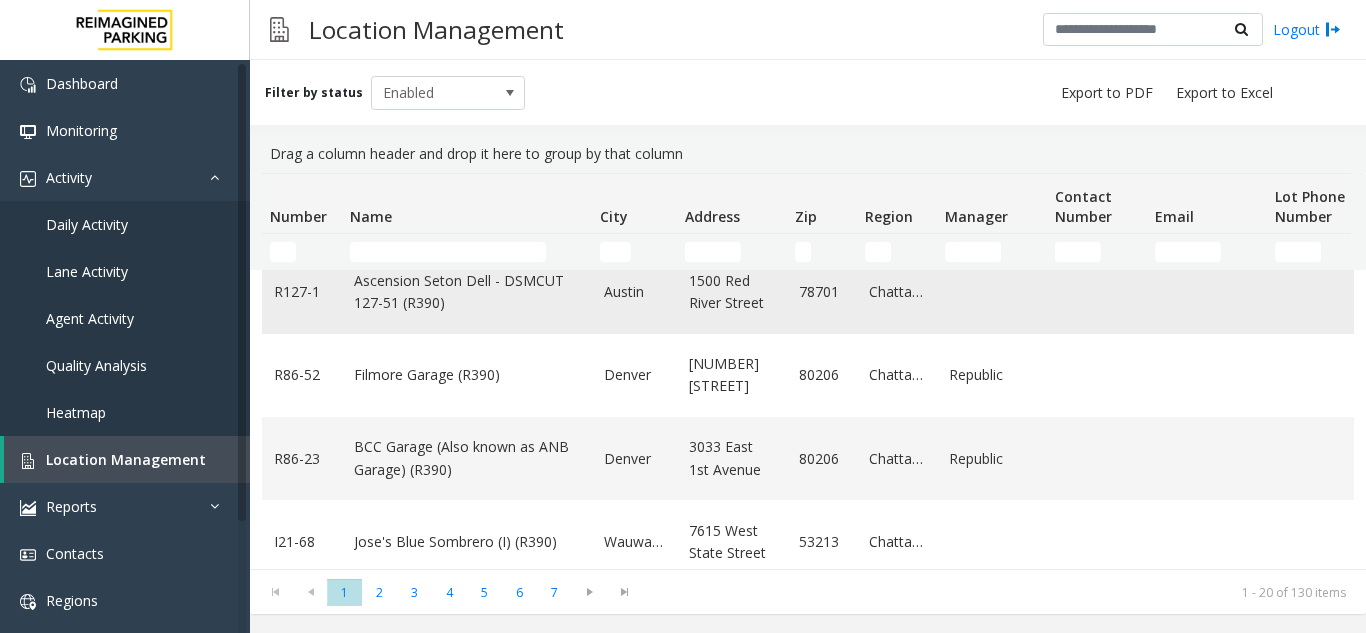 scroll, scrollTop: 300, scrollLeft: 0, axis: vertical 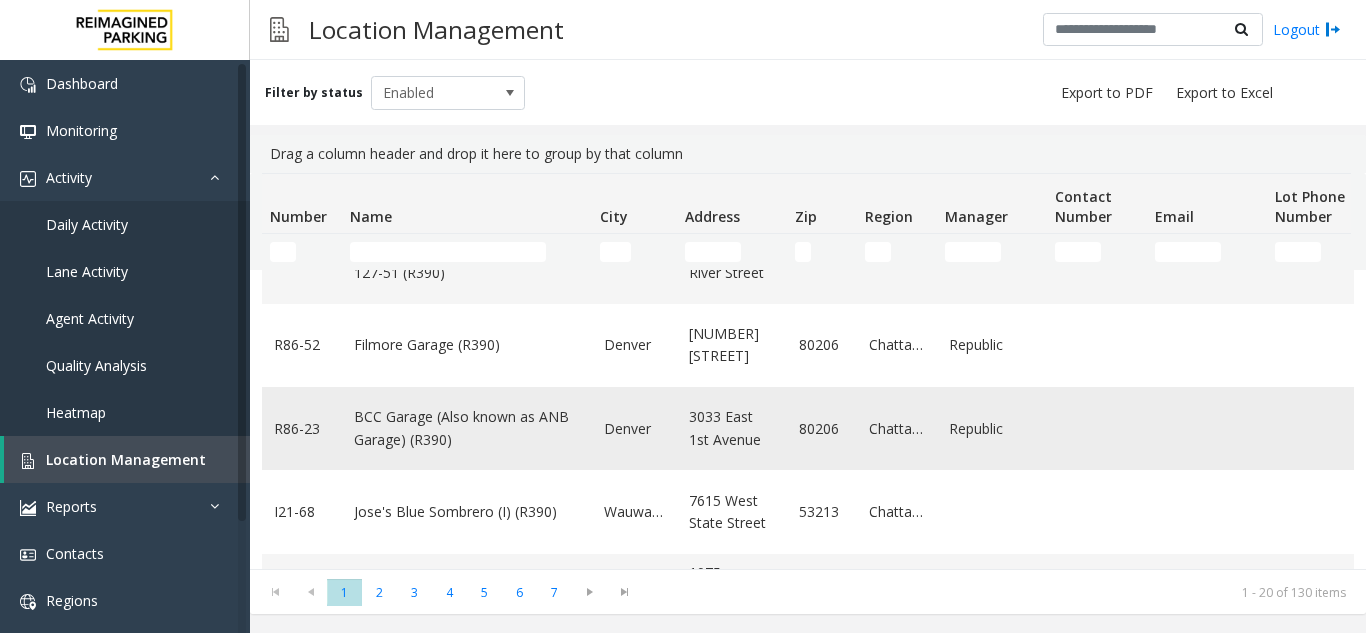 click on "BCC Garage (Also known as ANB Garage) (R390)" 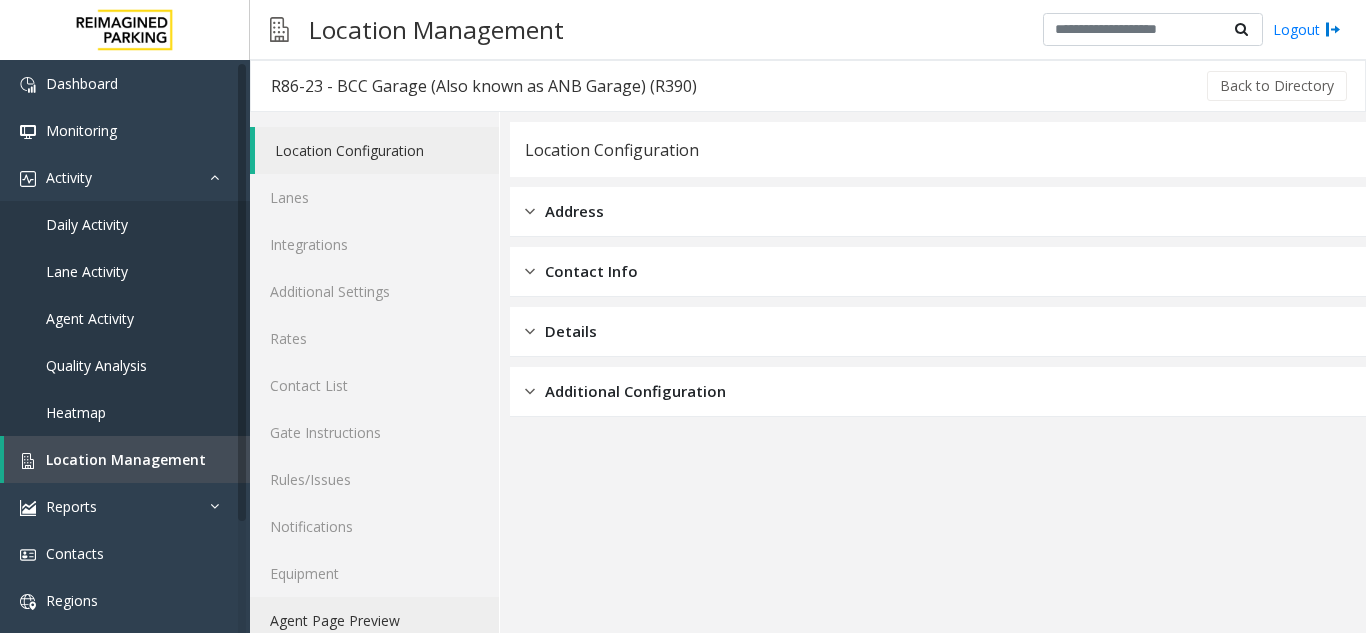 click on "Agent Page Preview" 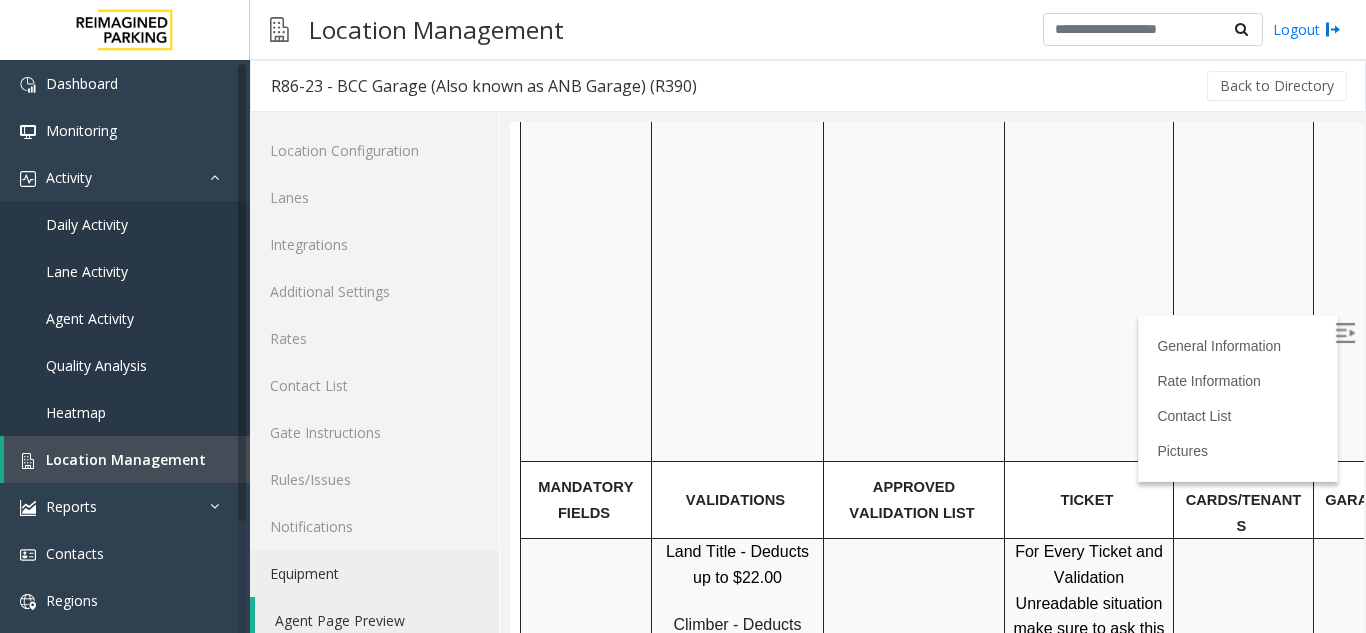 scroll, scrollTop: 1100, scrollLeft: 0, axis: vertical 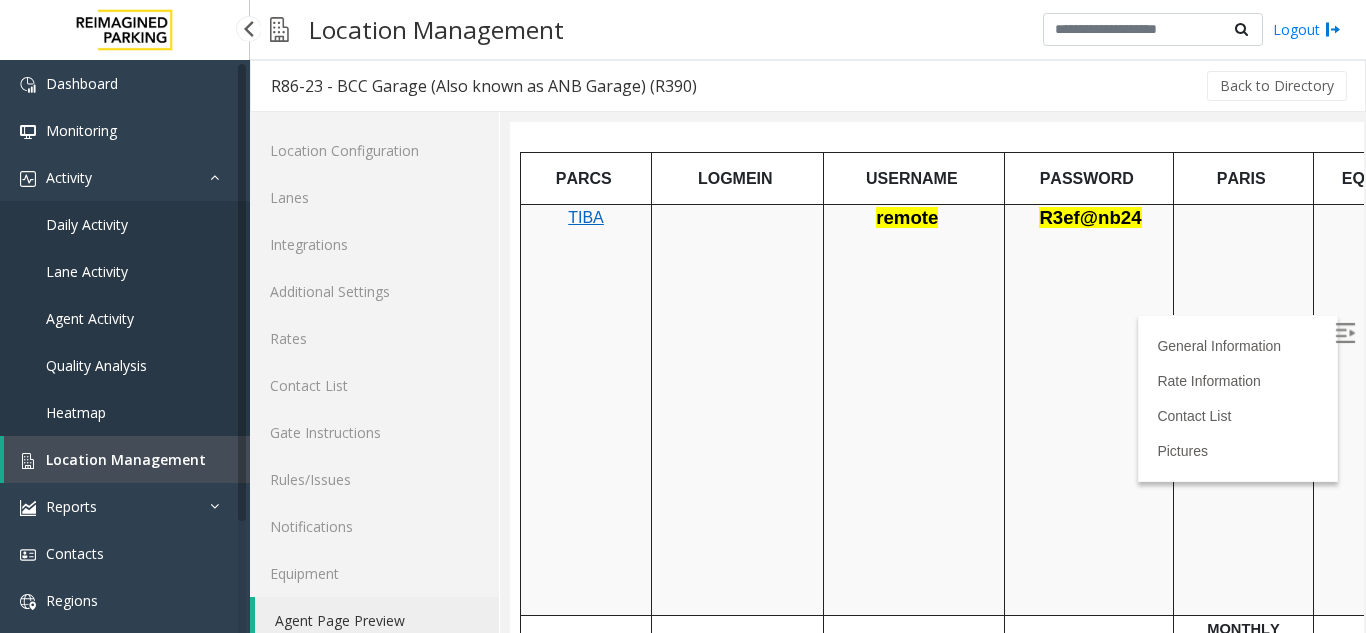 click on "Location Management" at bounding box center [127, 459] 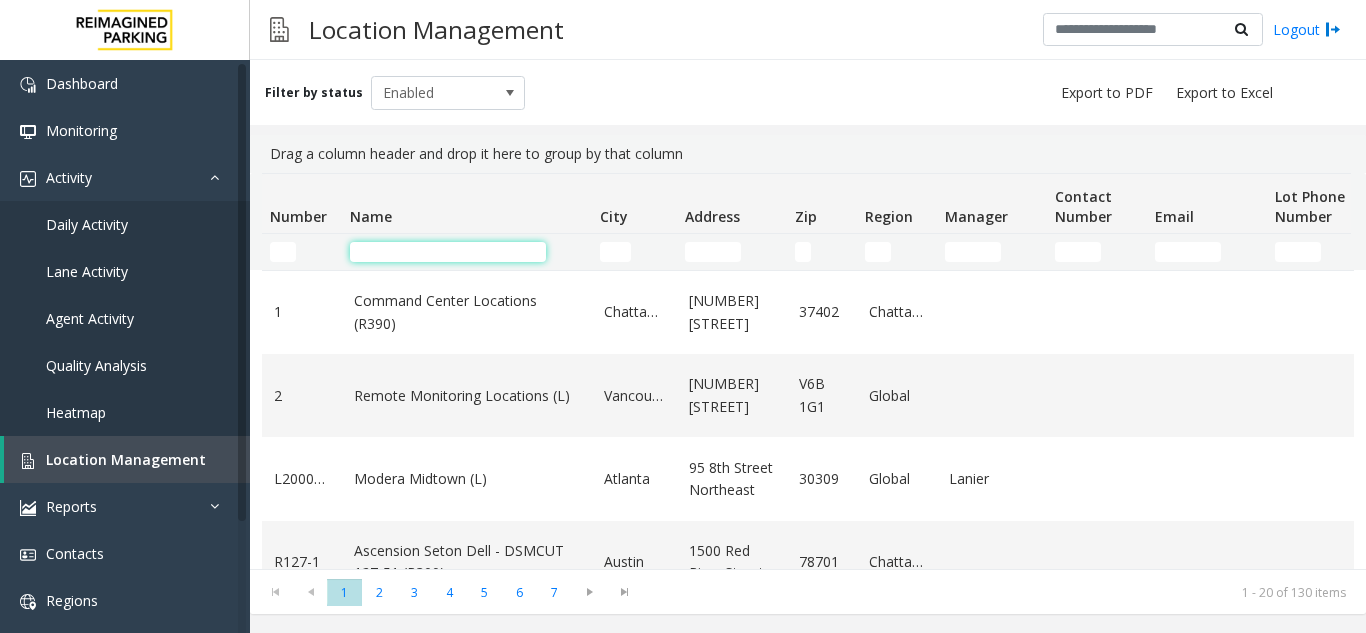 click 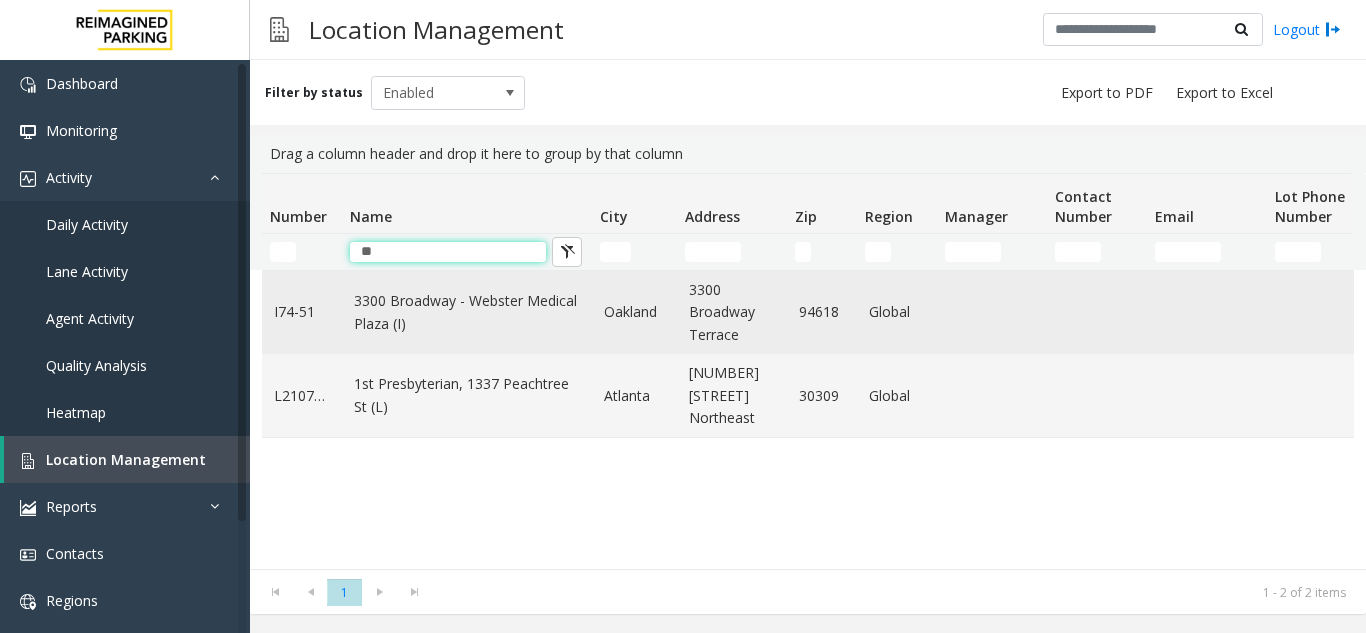 type on "**" 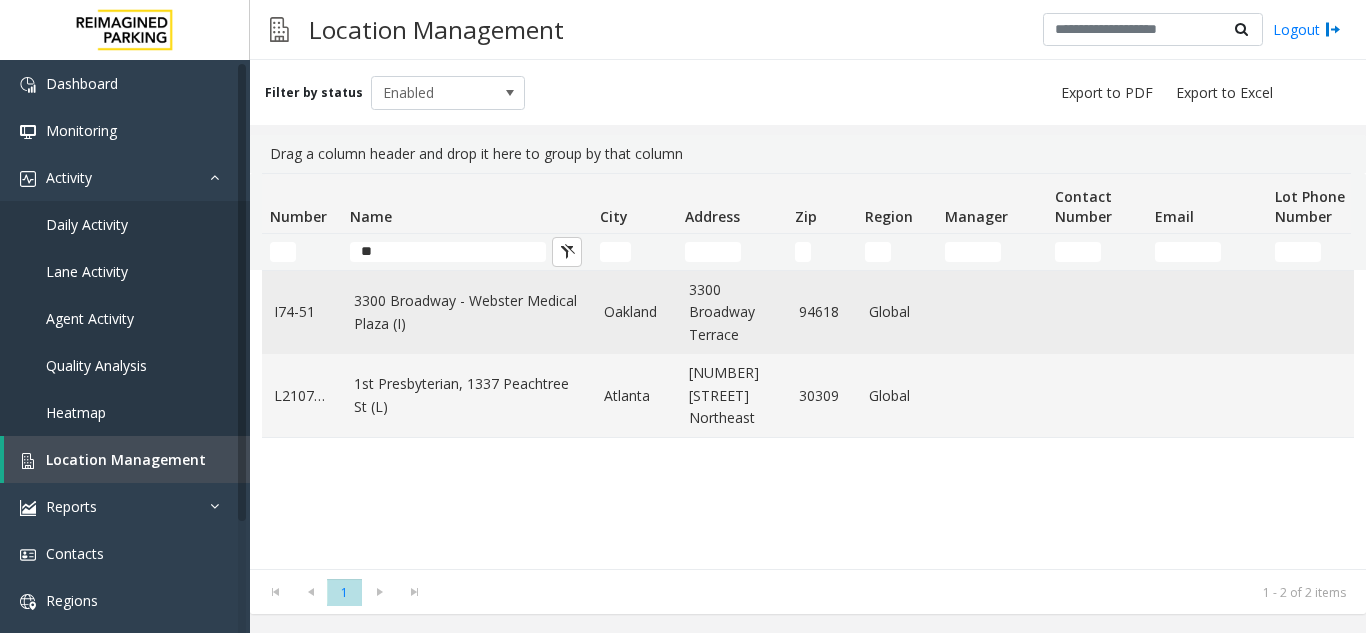 click on "3300 Broadway - Webster  Medical Plaza (I)" 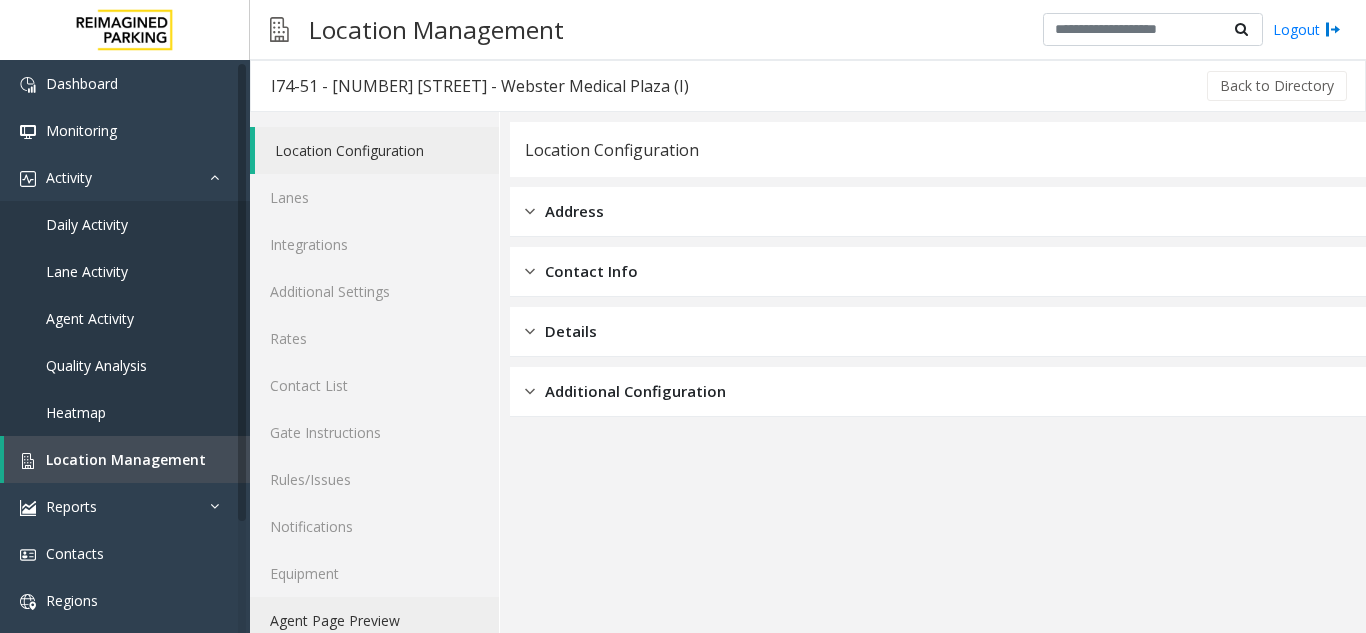 click on "Agent Page Preview" 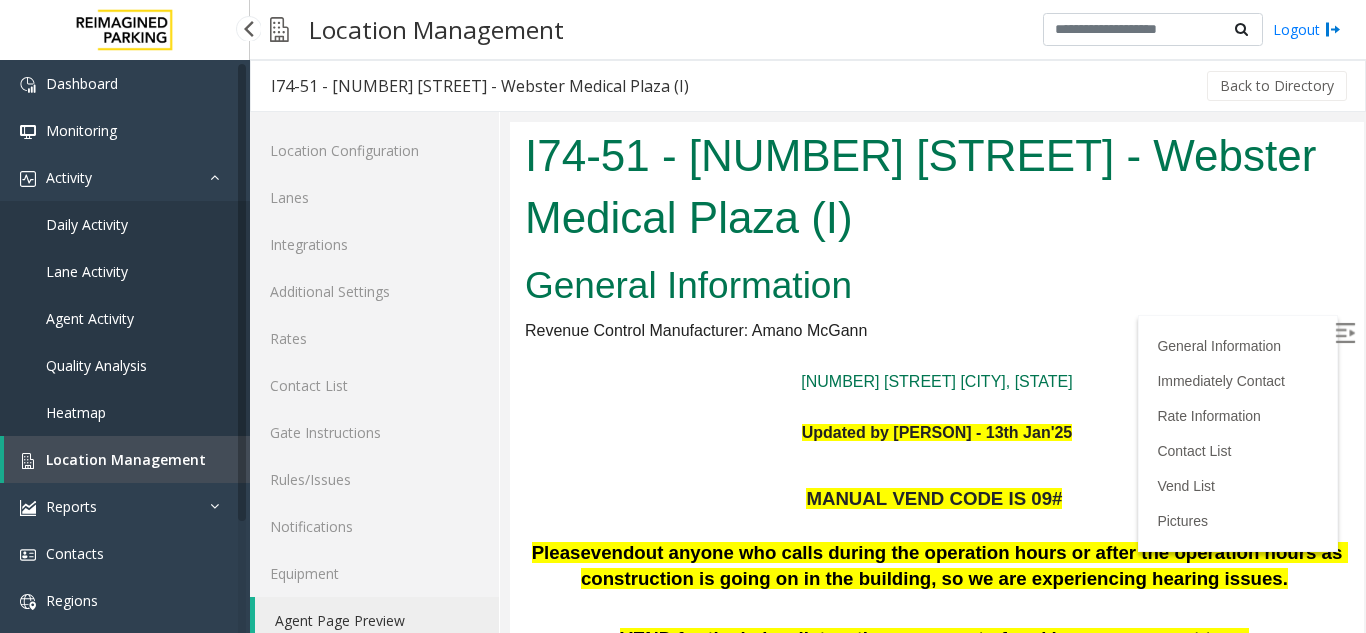 scroll, scrollTop: 400, scrollLeft: 0, axis: vertical 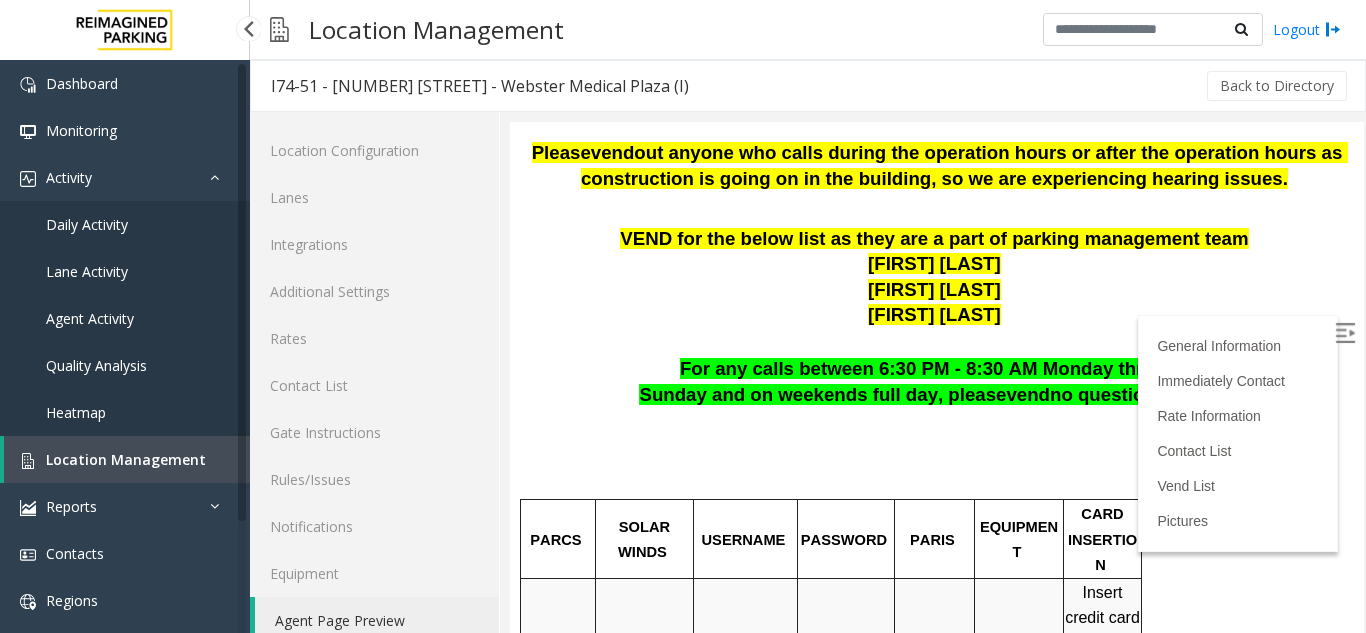 click on "Location Management" at bounding box center (126, 459) 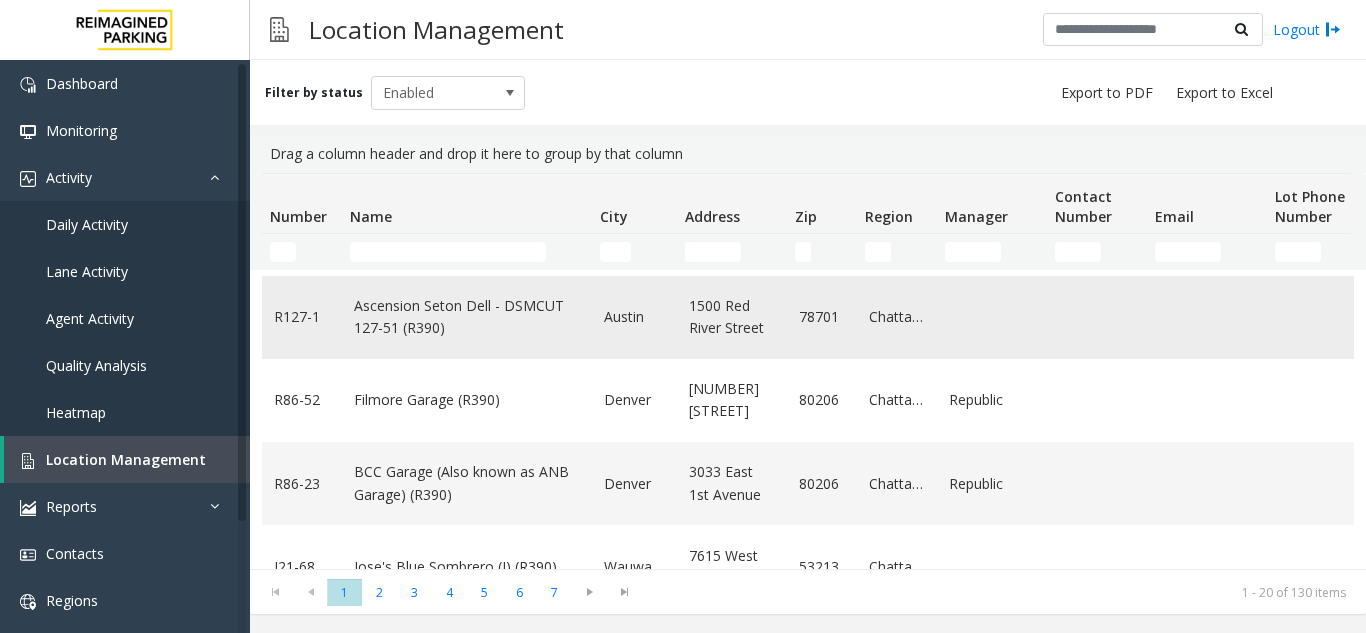 scroll, scrollTop: 200, scrollLeft: 0, axis: vertical 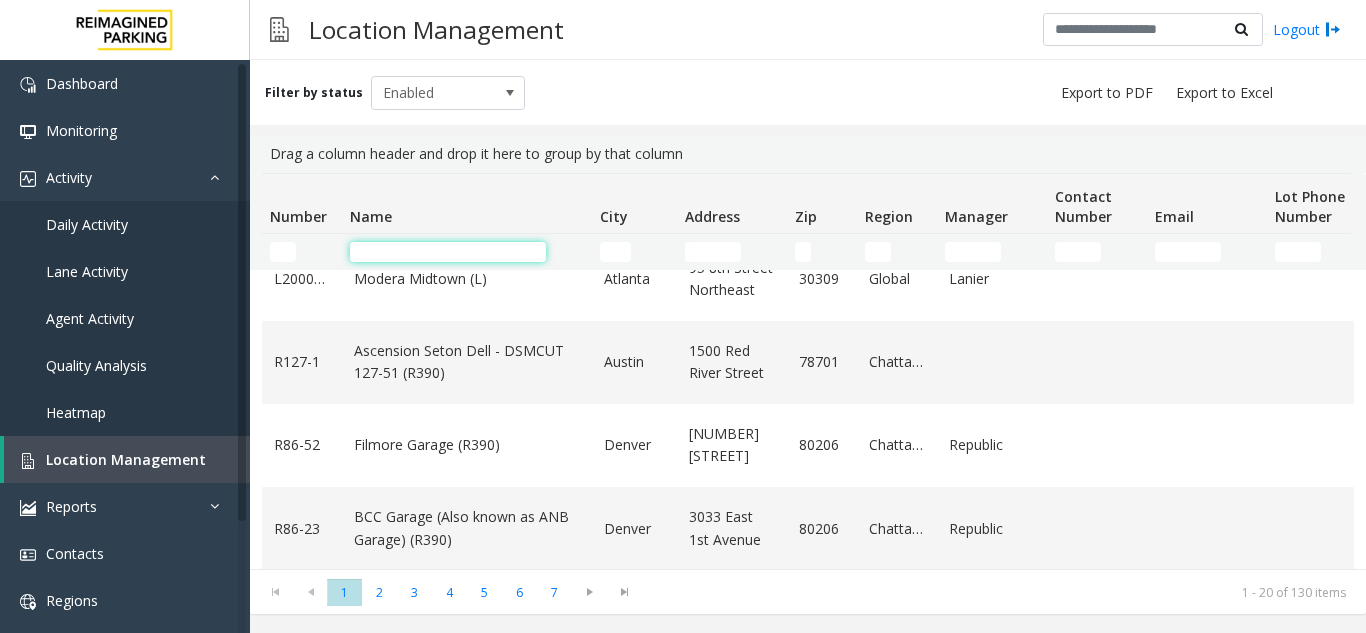 click 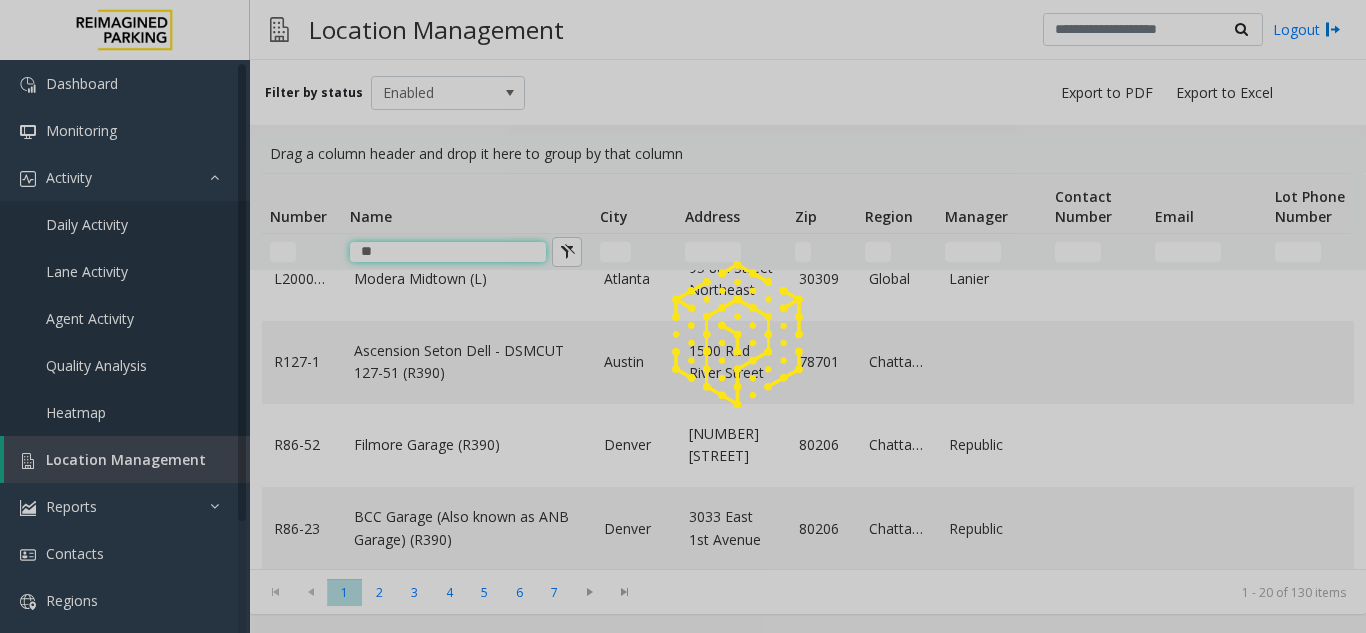 scroll, scrollTop: 0, scrollLeft: 0, axis: both 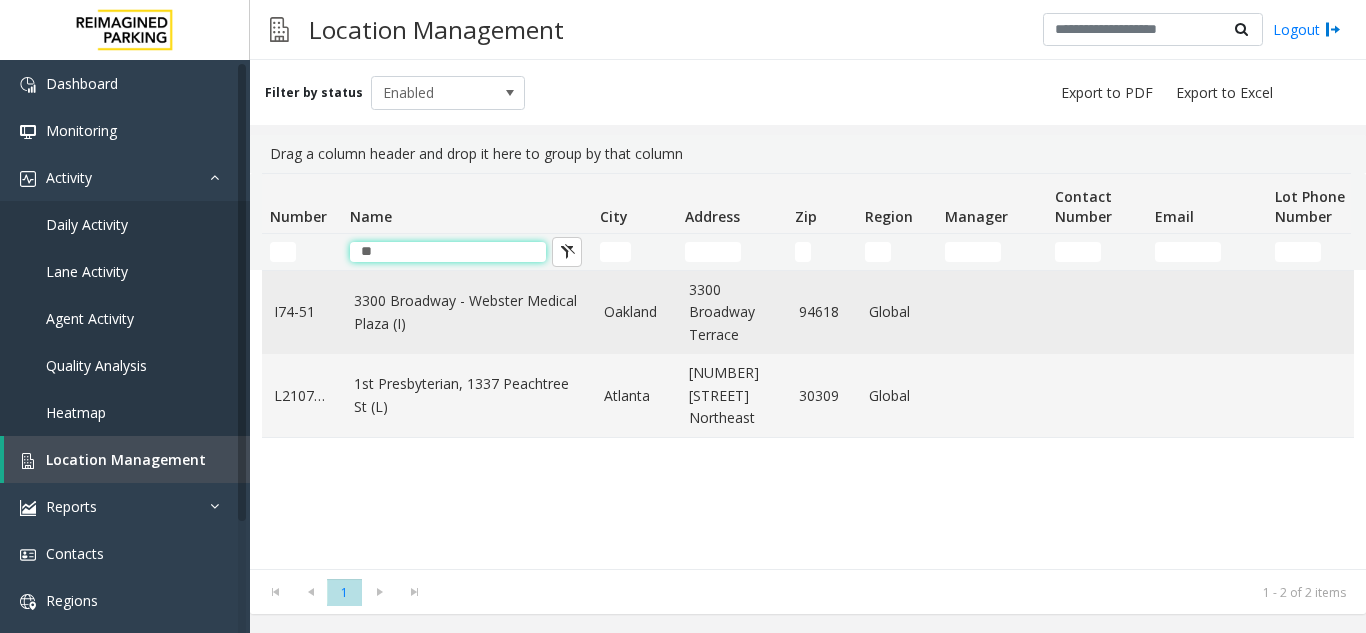 type on "**" 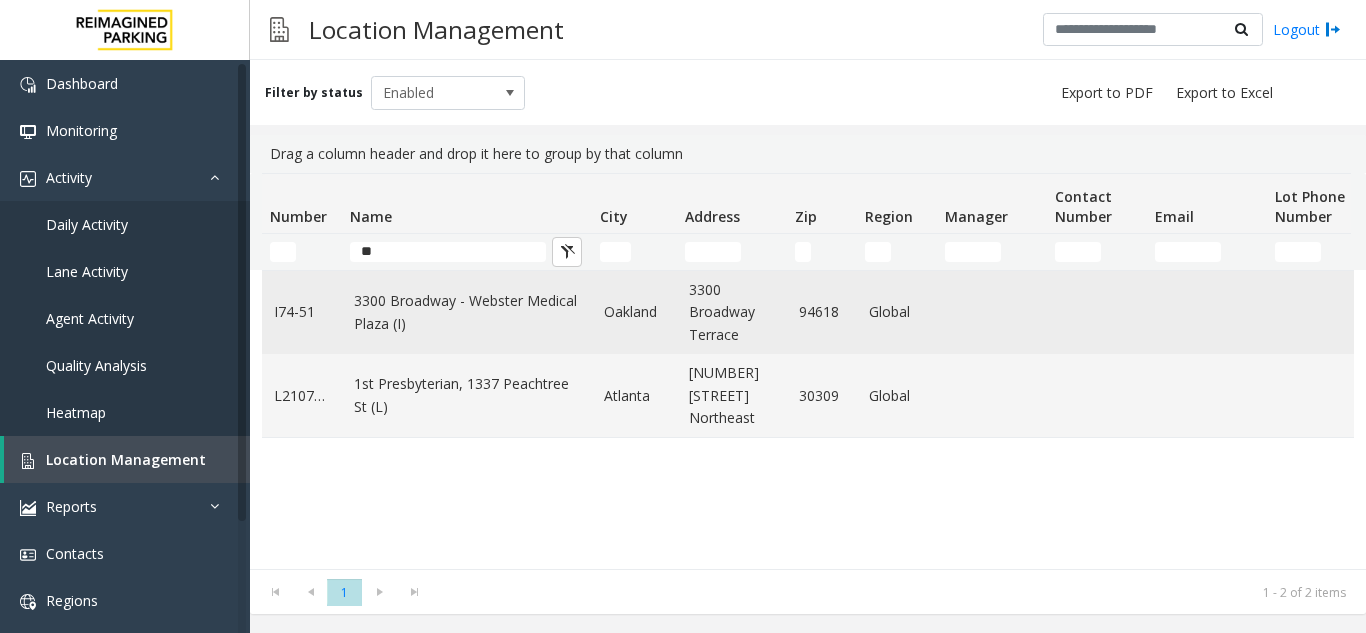 click on "3300 Broadway - Webster  Medical Plaza (I)" 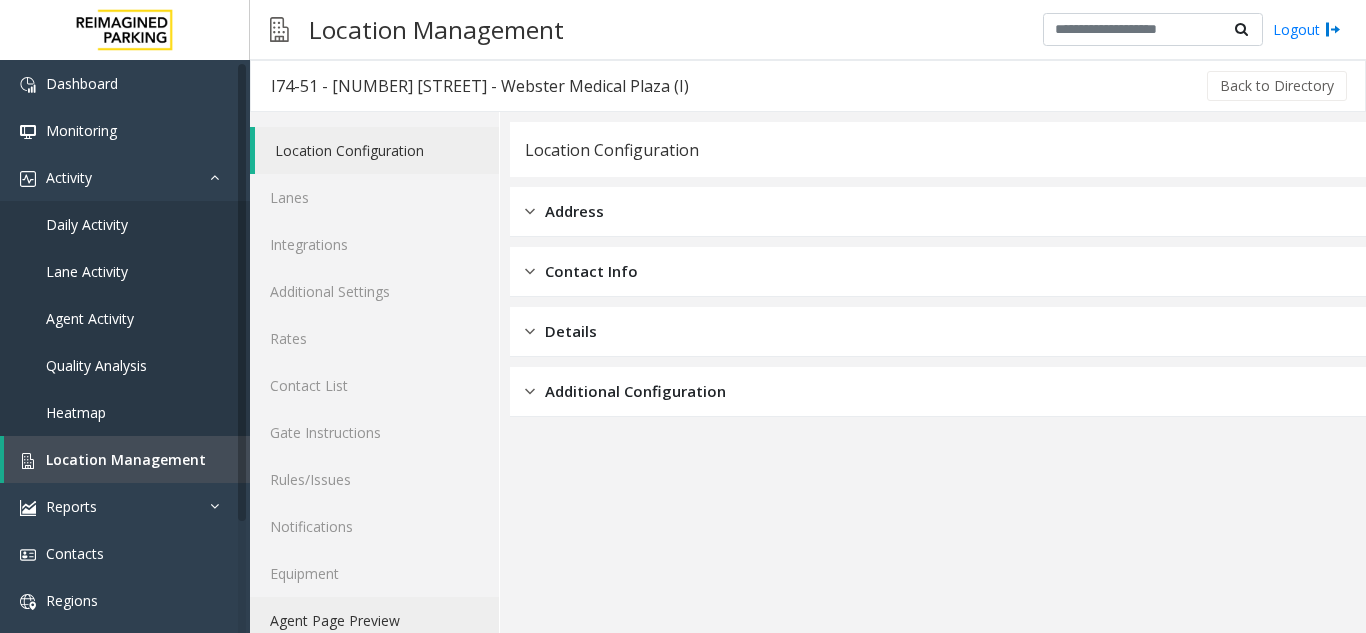 click on "Agent Page Preview" 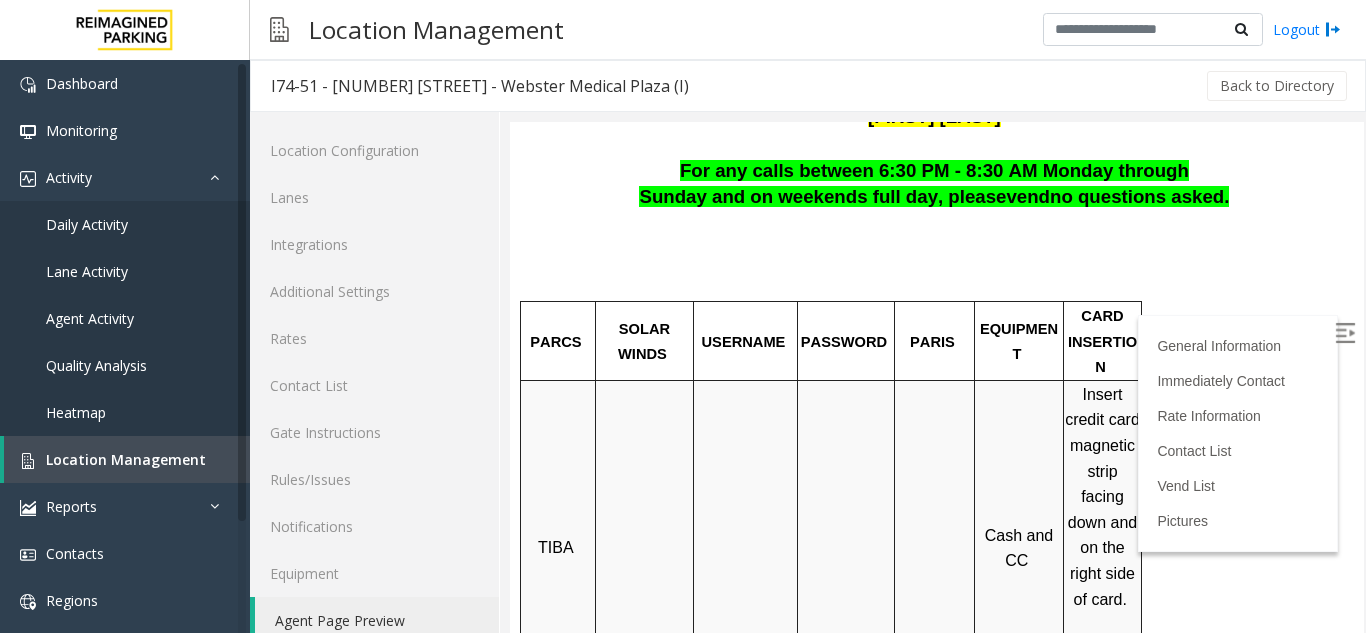 scroll, scrollTop: 600, scrollLeft: 0, axis: vertical 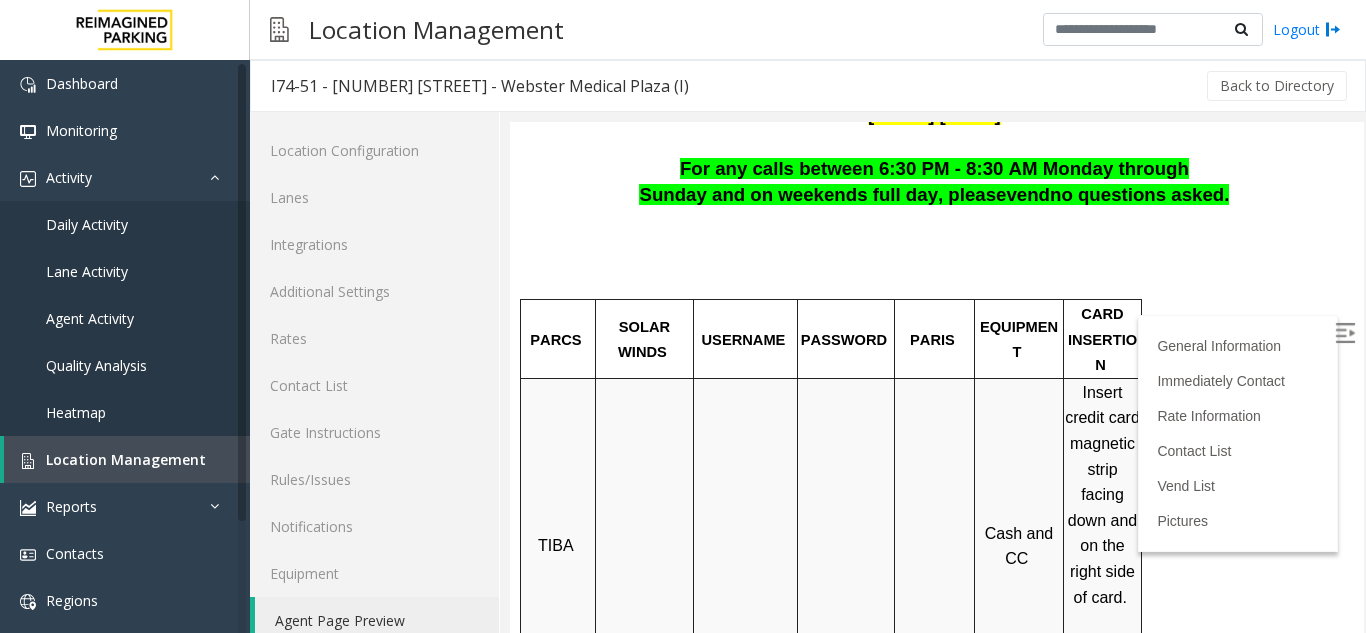 click at bounding box center (1345, 333) 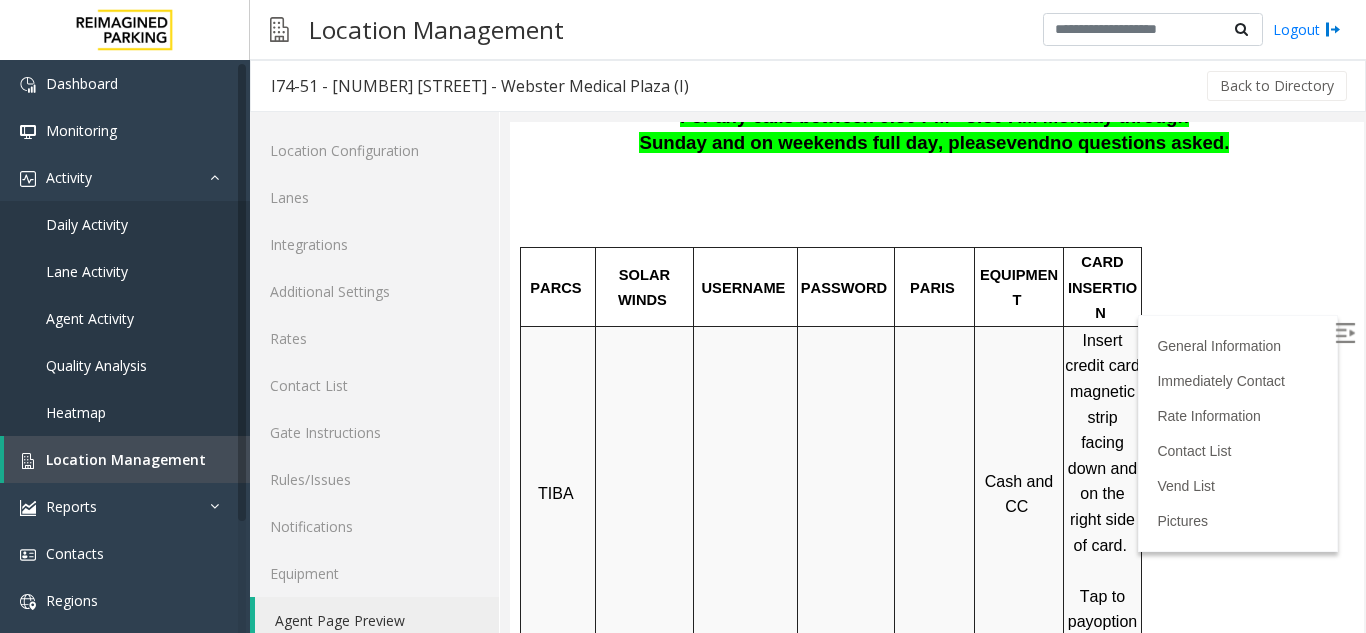 scroll, scrollTop: 700, scrollLeft: 0, axis: vertical 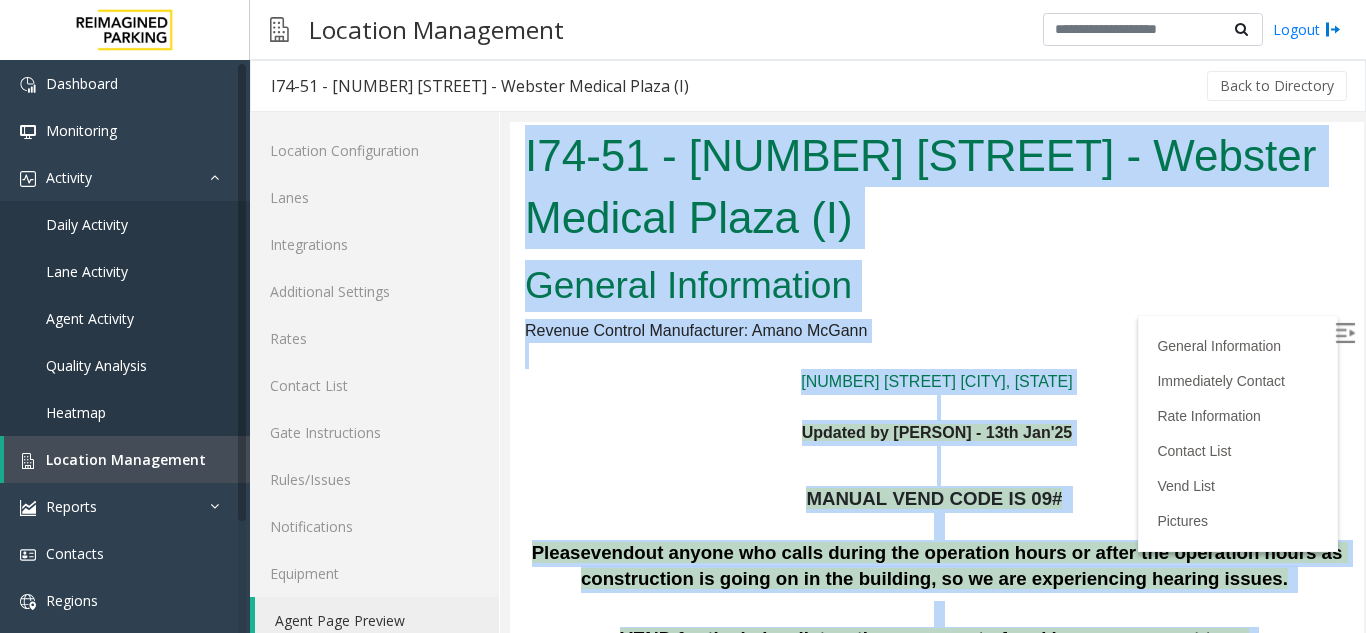 drag, startPoint x: 521, startPoint y: 209, endPoint x: 1540, endPoint y: 219, distance: 1019.0491 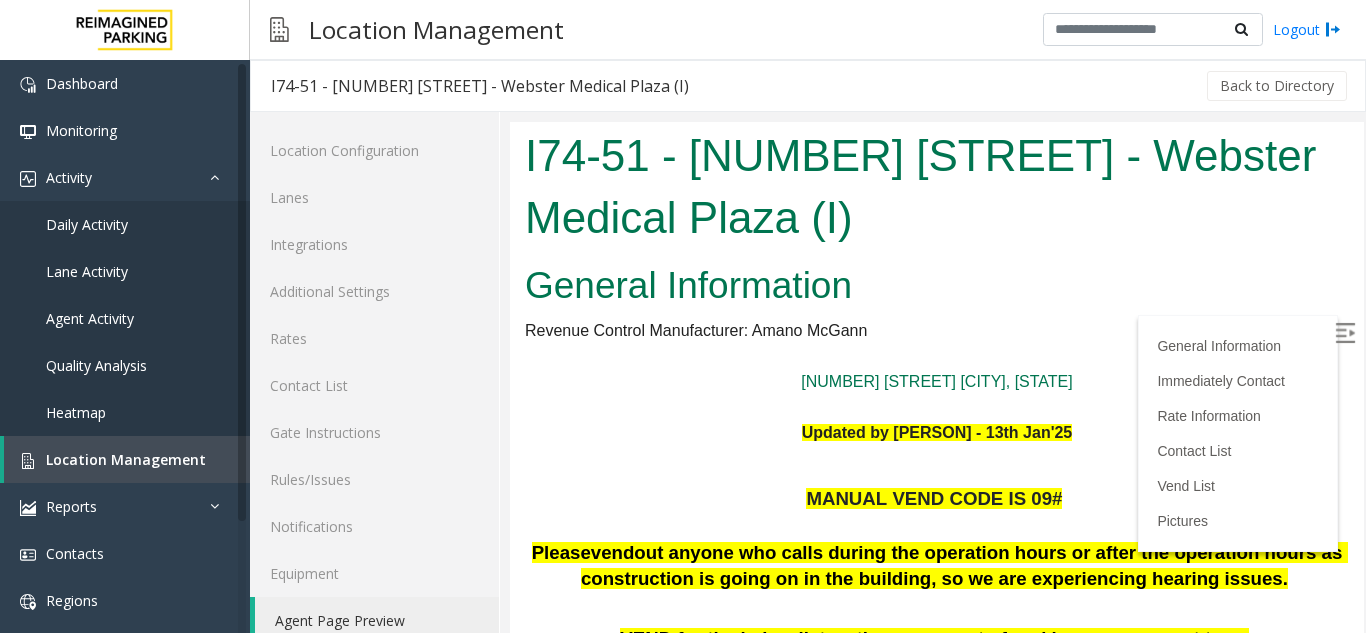 click at bounding box center (1347, 336) 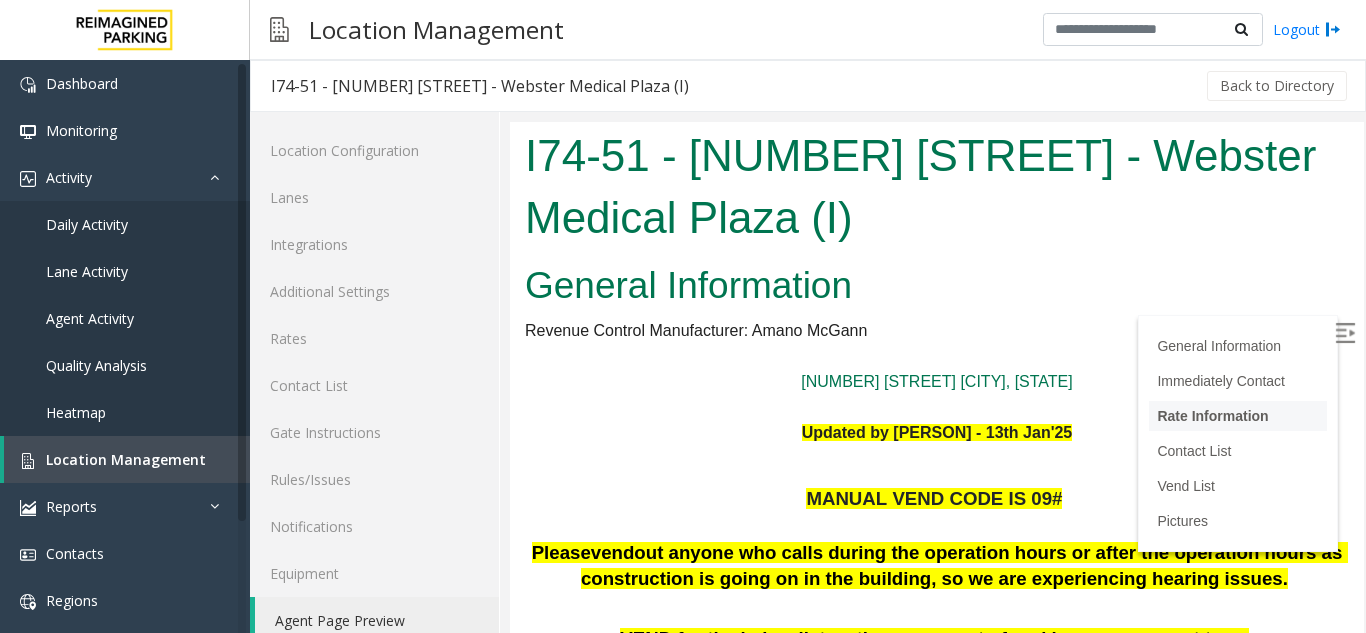 click on "Rate Information" at bounding box center (1212, 416) 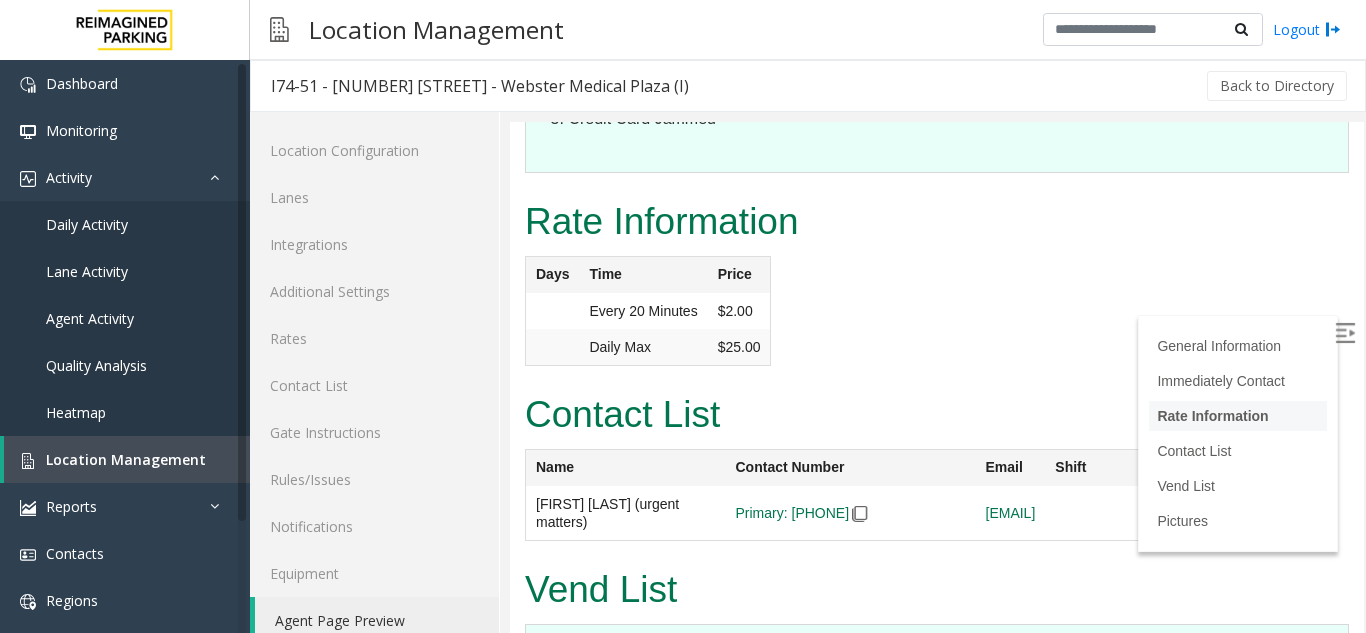 scroll, scrollTop: 26, scrollLeft: 0, axis: vertical 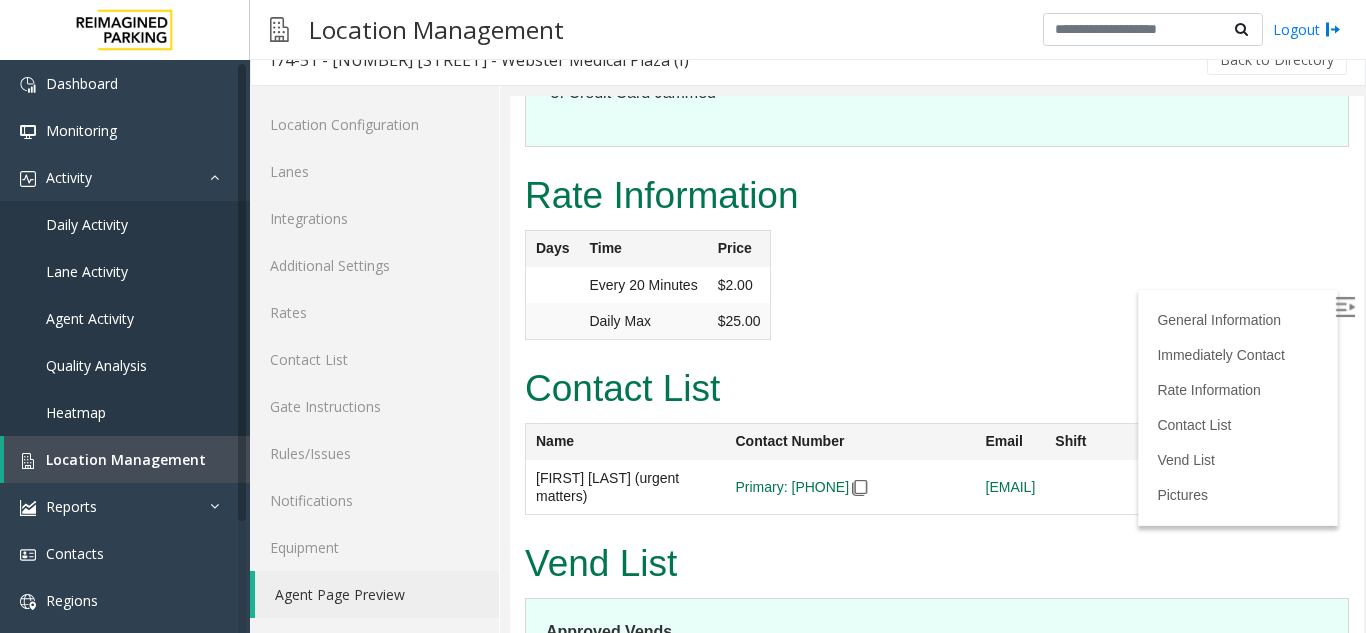 click at bounding box center [1345, 307] 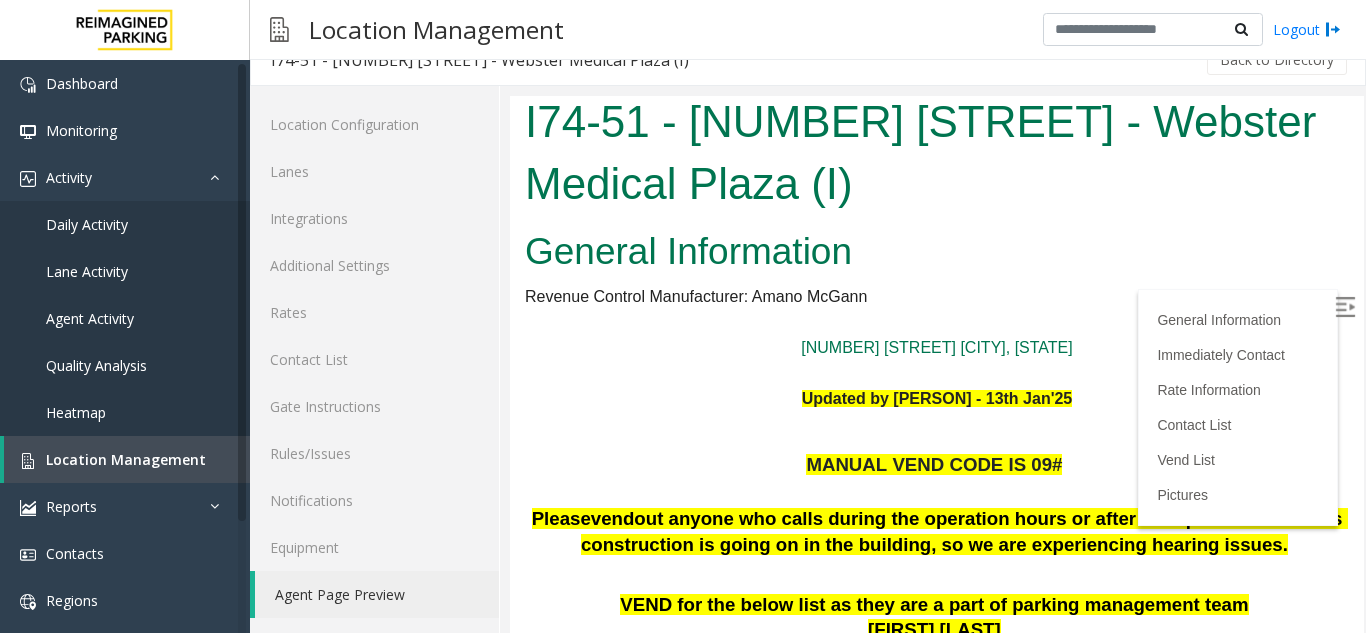 scroll, scrollTop: 0, scrollLeft: 0, axis: both 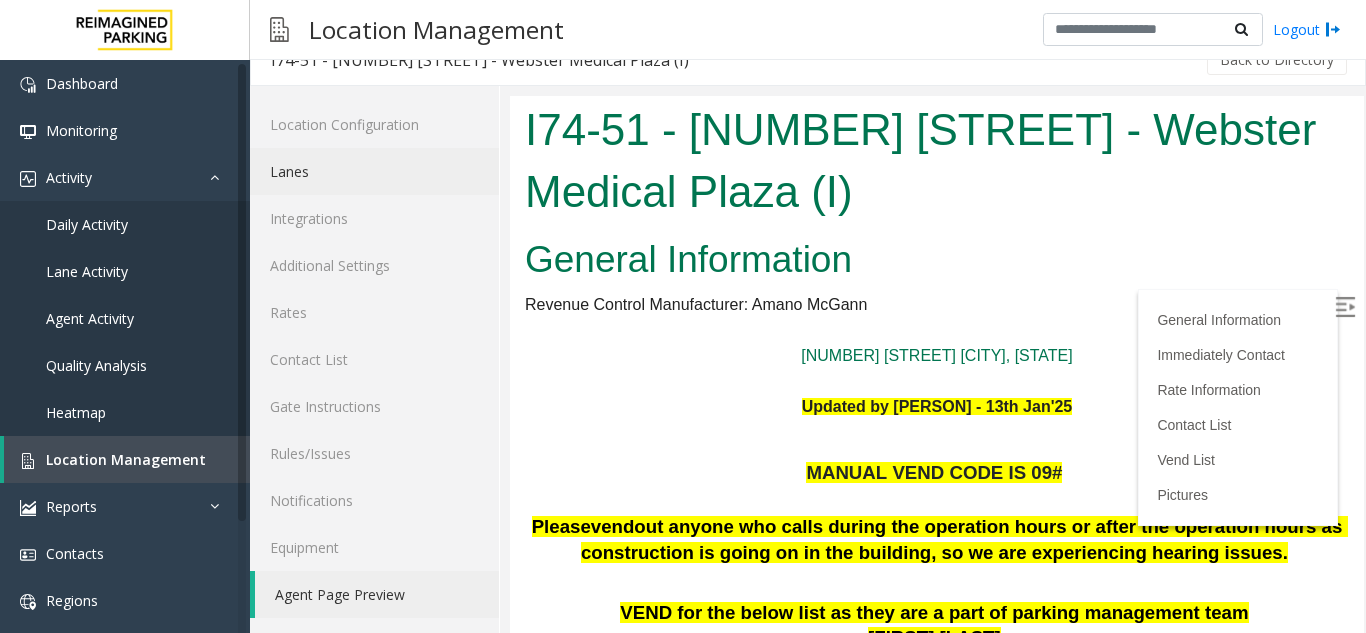 click on "Lanes" 